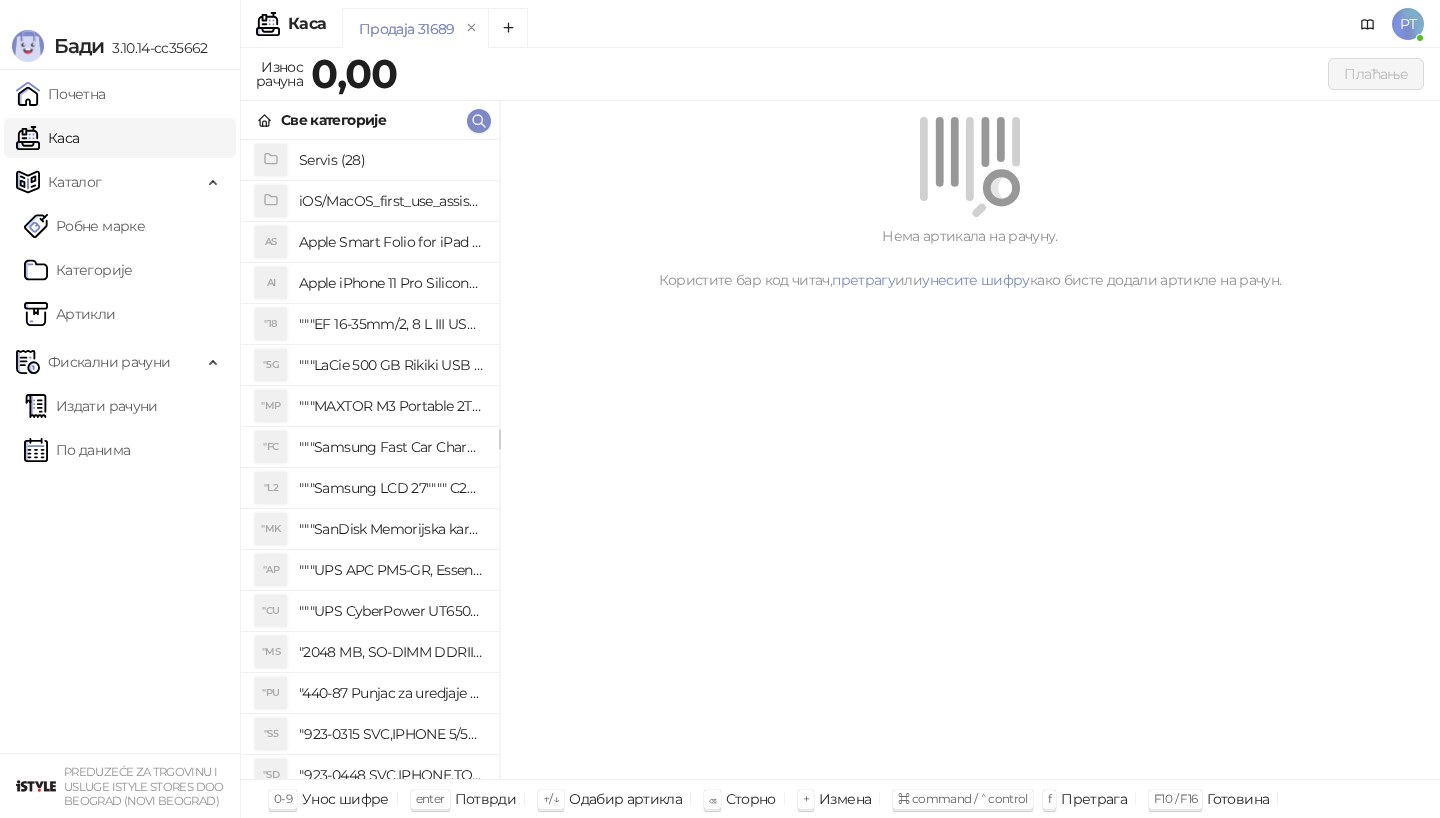 scroll, scrollTop: 0, scrollLeft: 0, axis: both 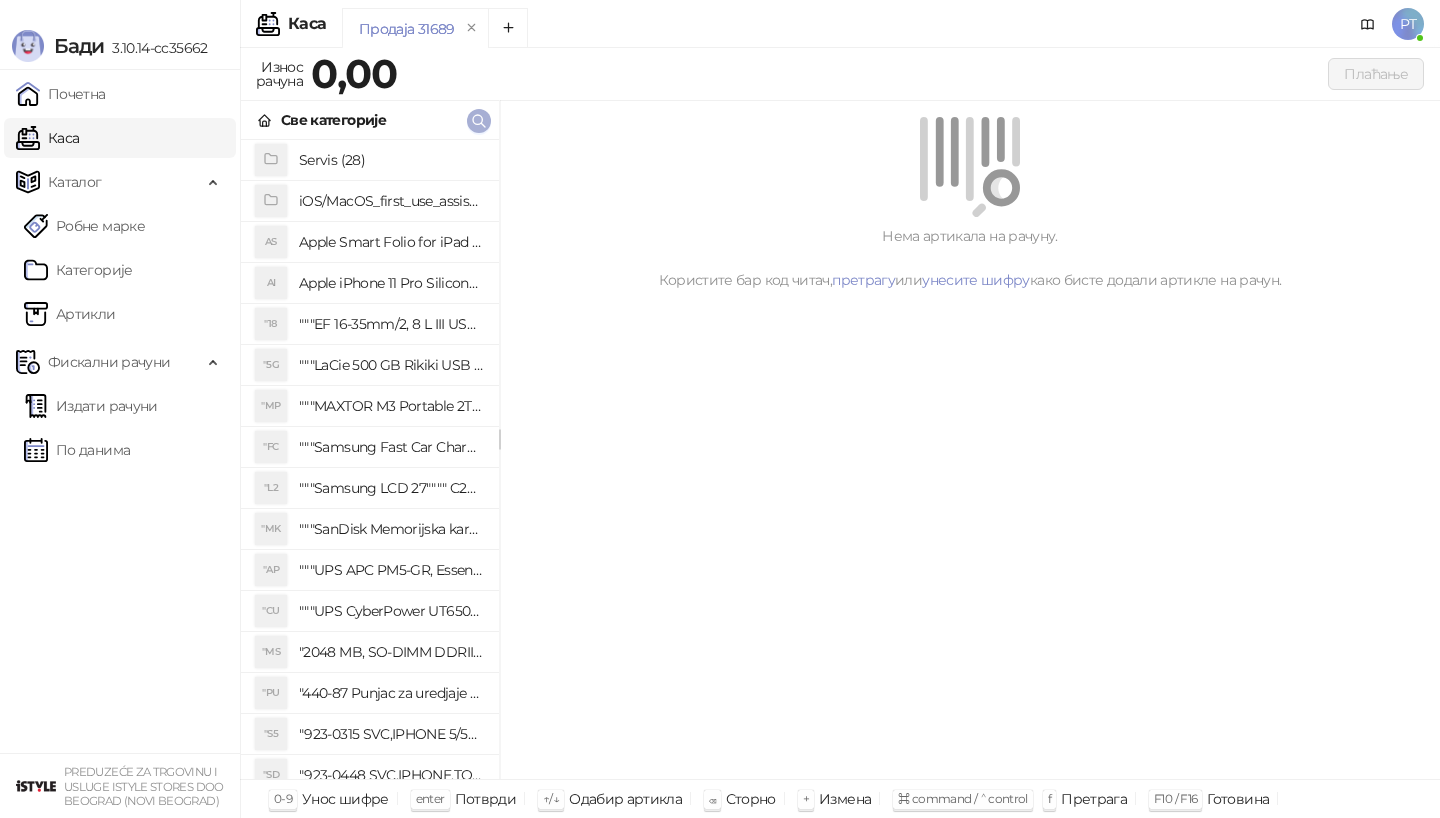click 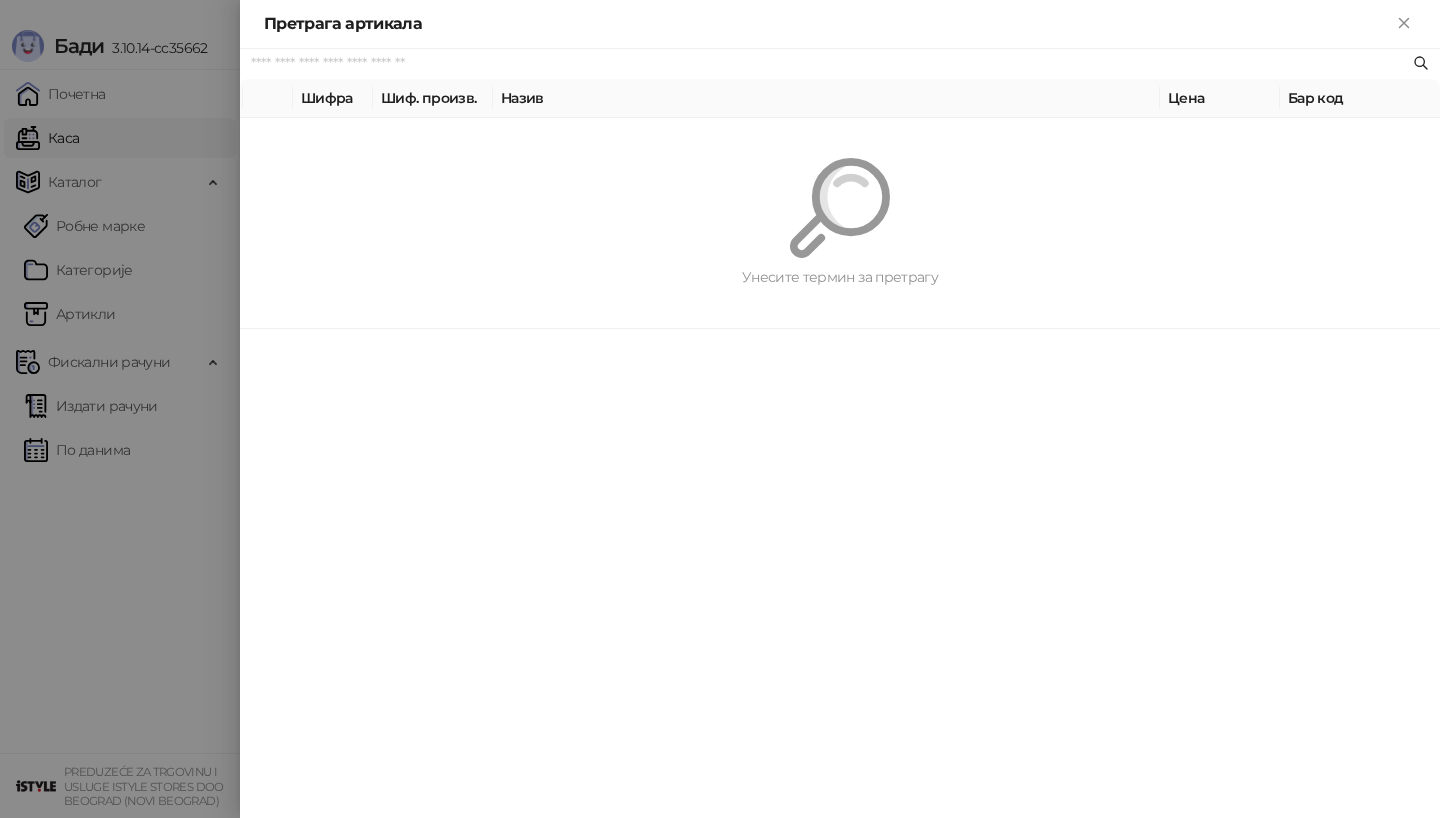 paste on "*********" 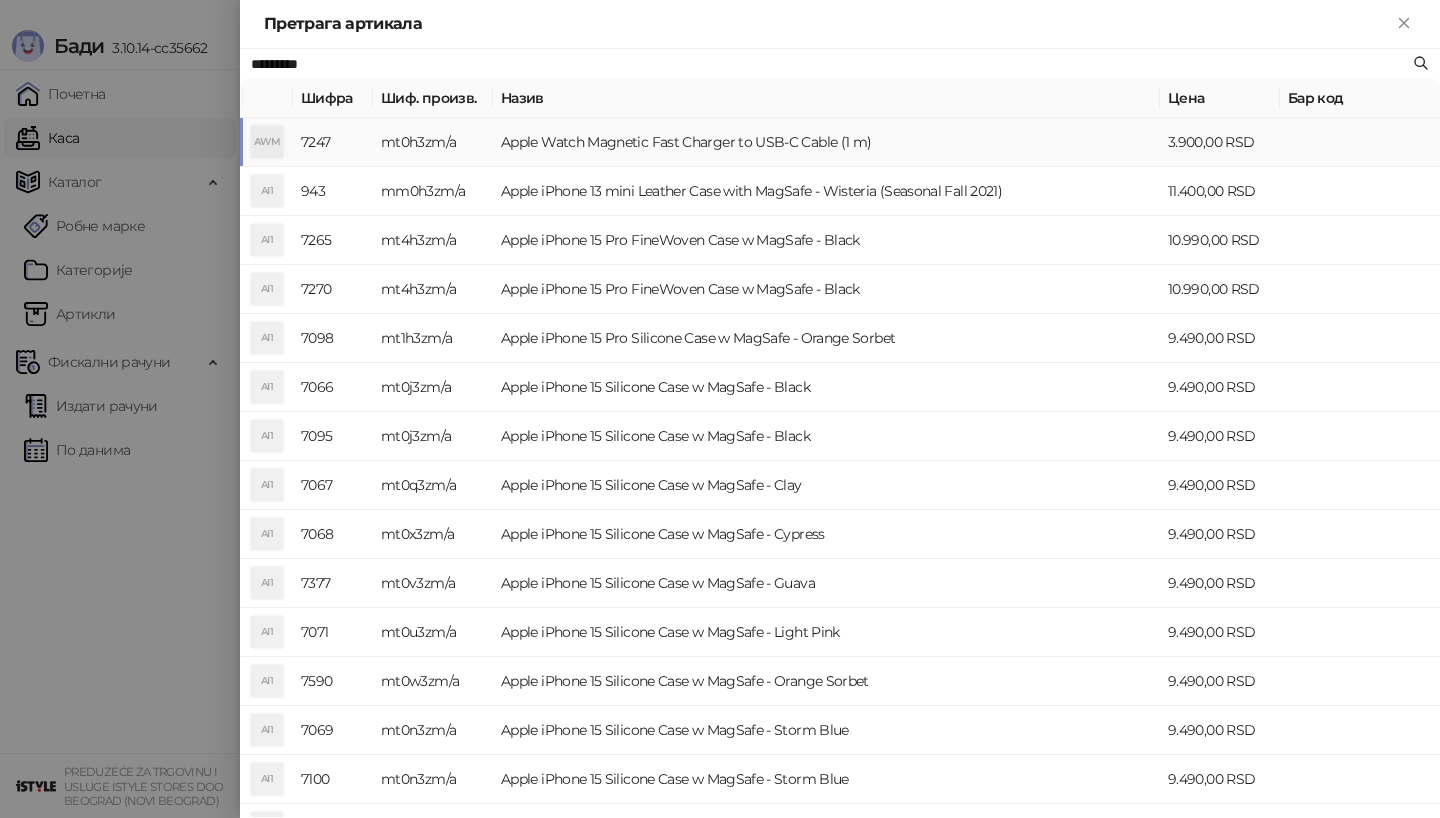 type on "*********" 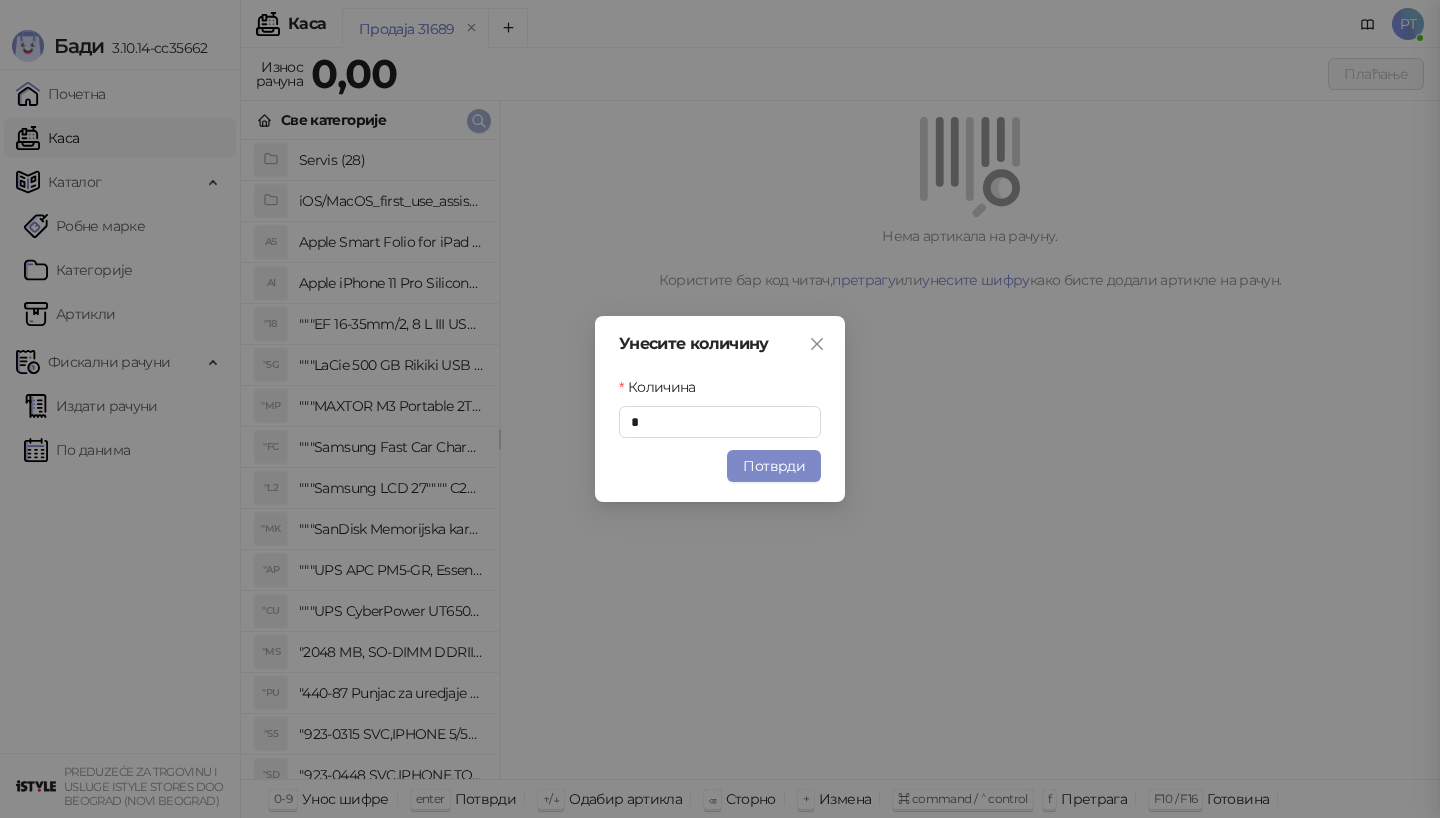 type 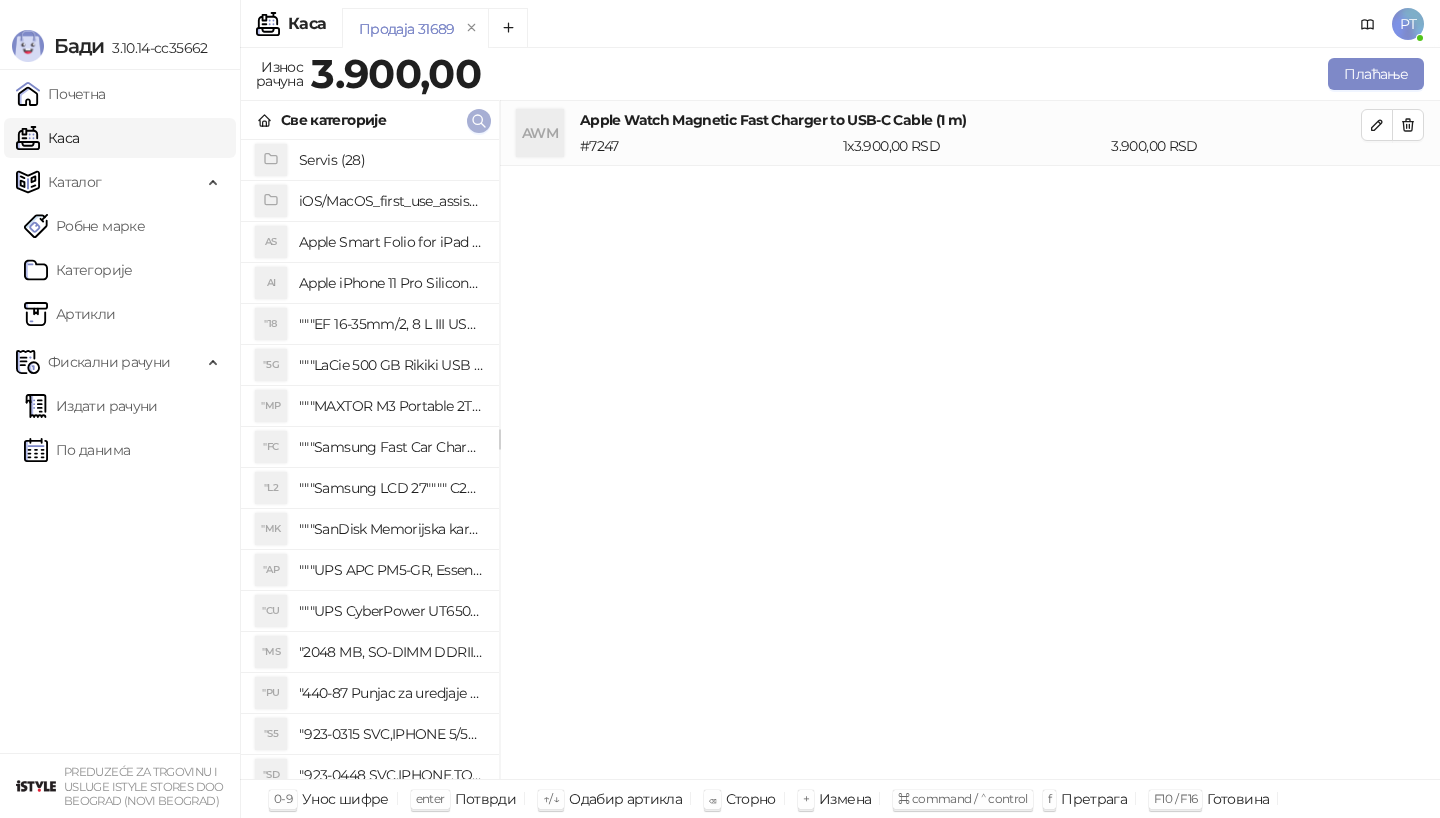click 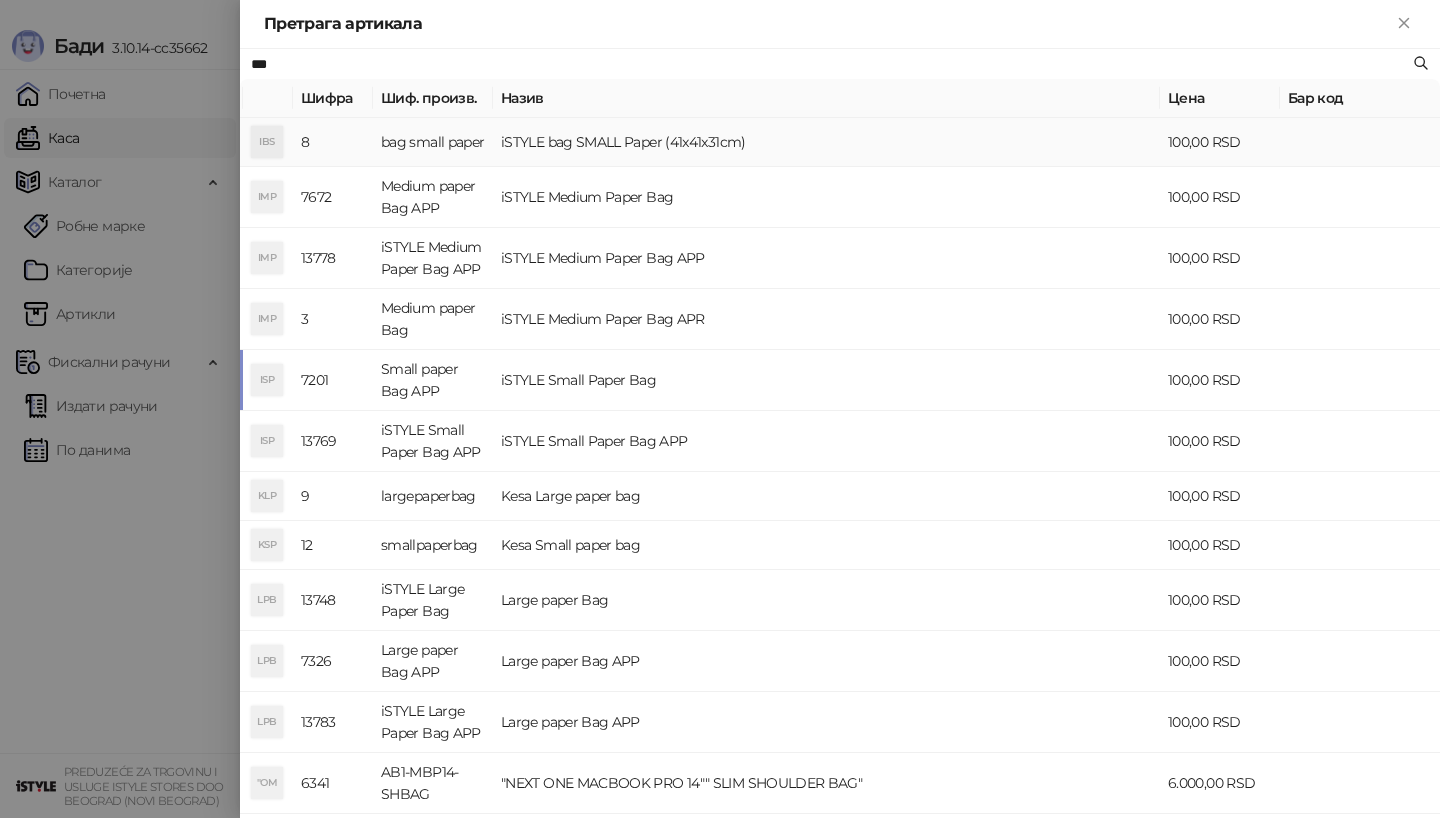 type on "***" 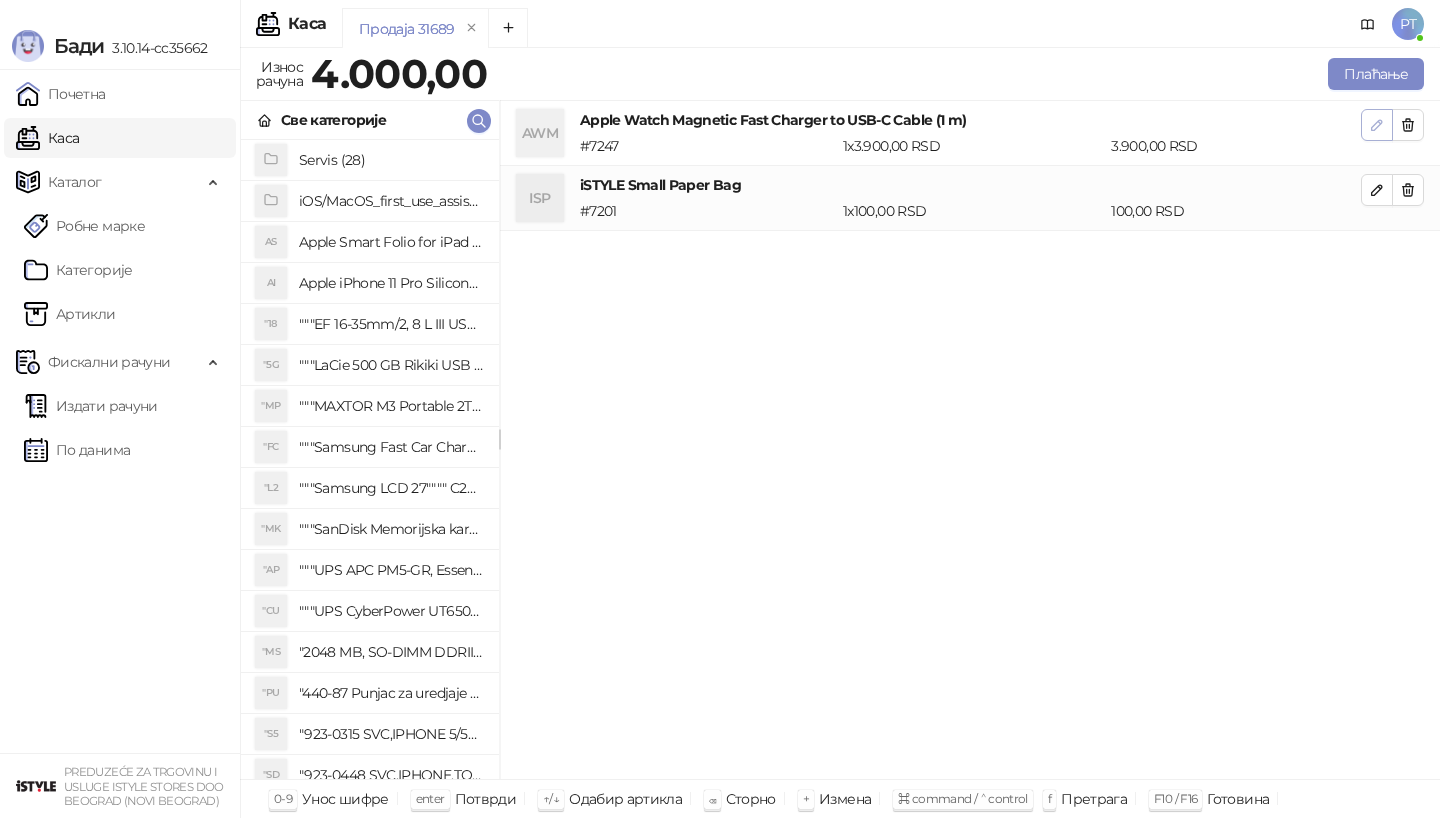 click 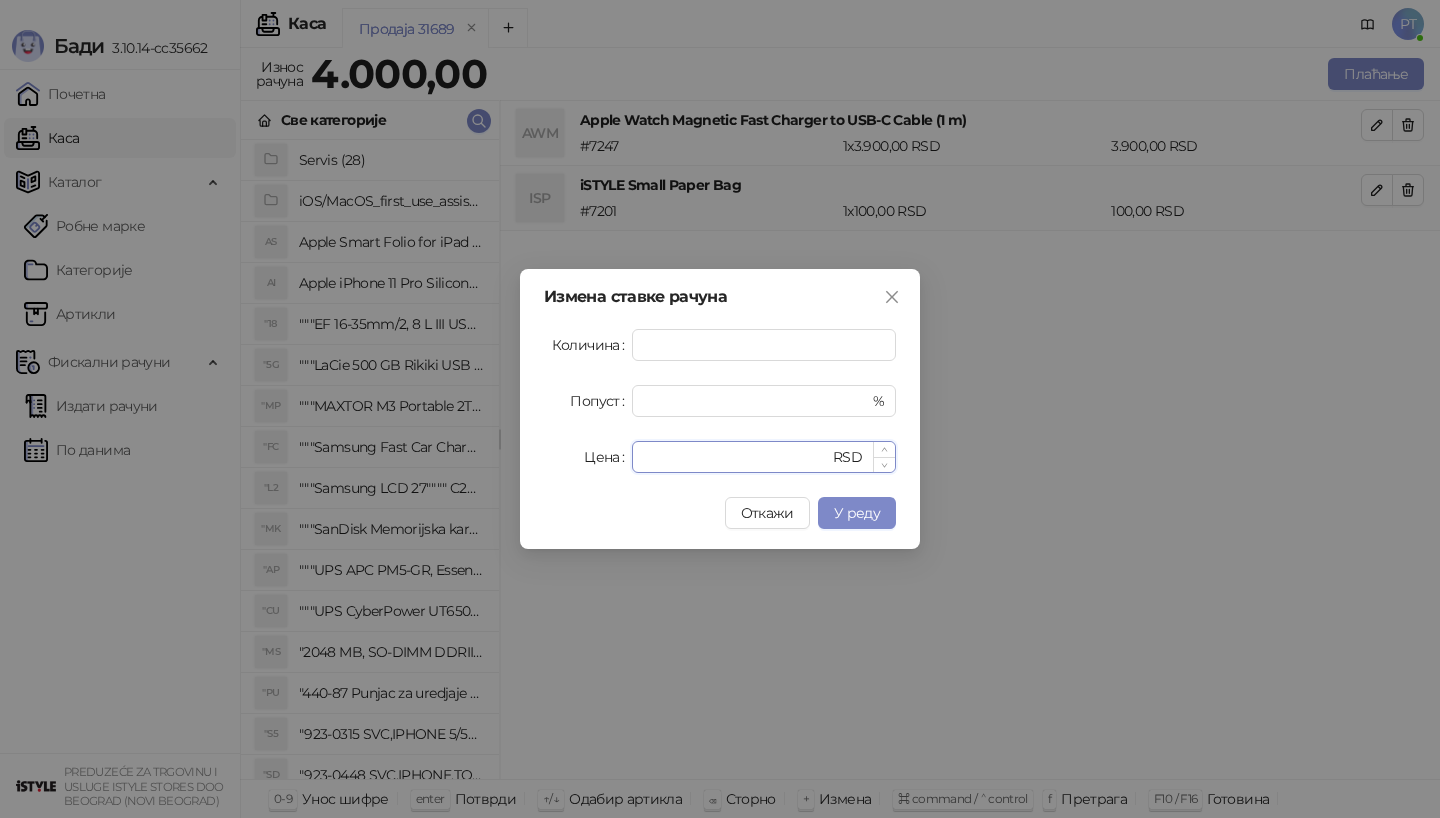 click on "****" at bounding box center (736, 457) 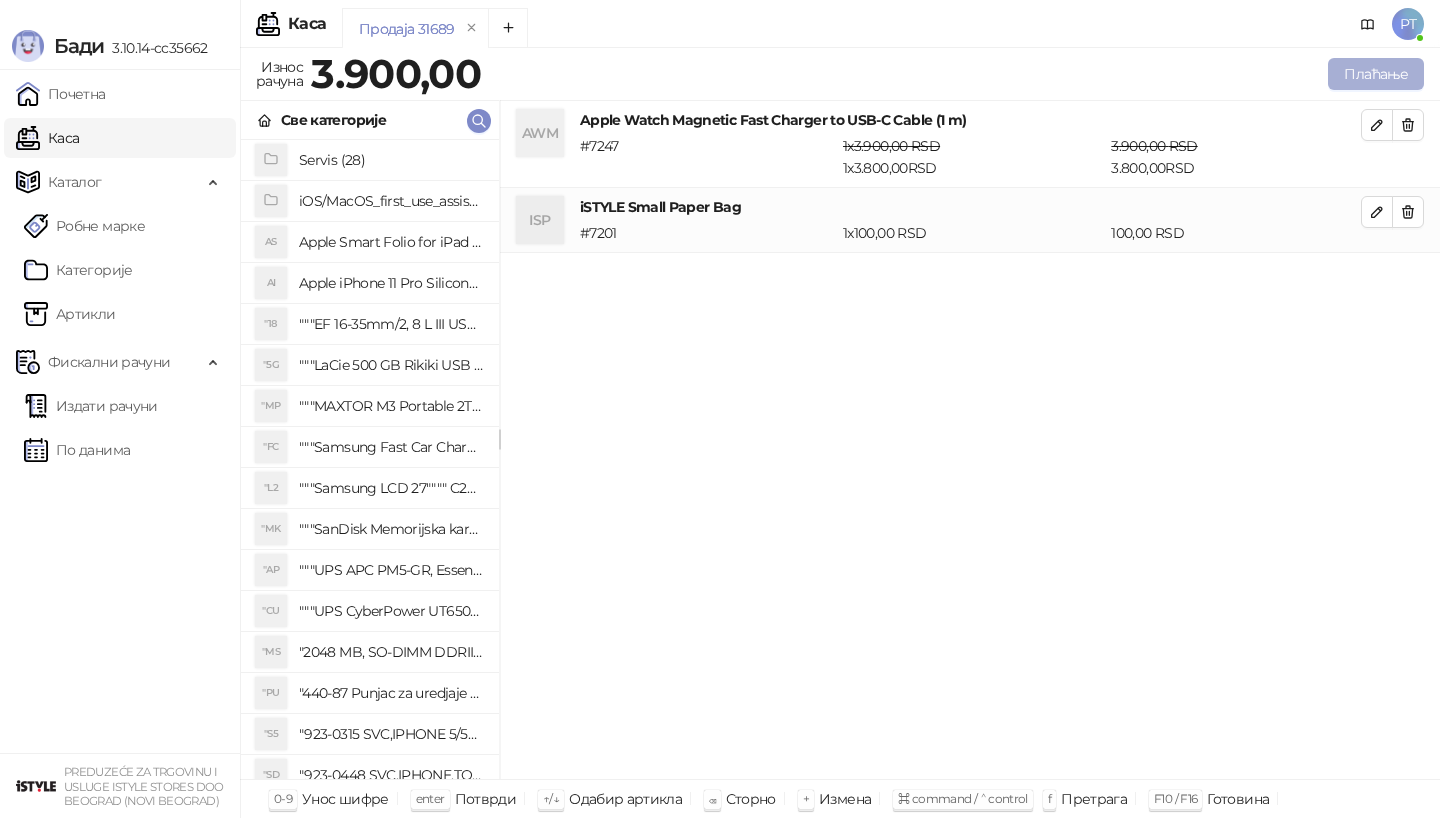 click on "Плаћање" at bounding box center (1376, 74) 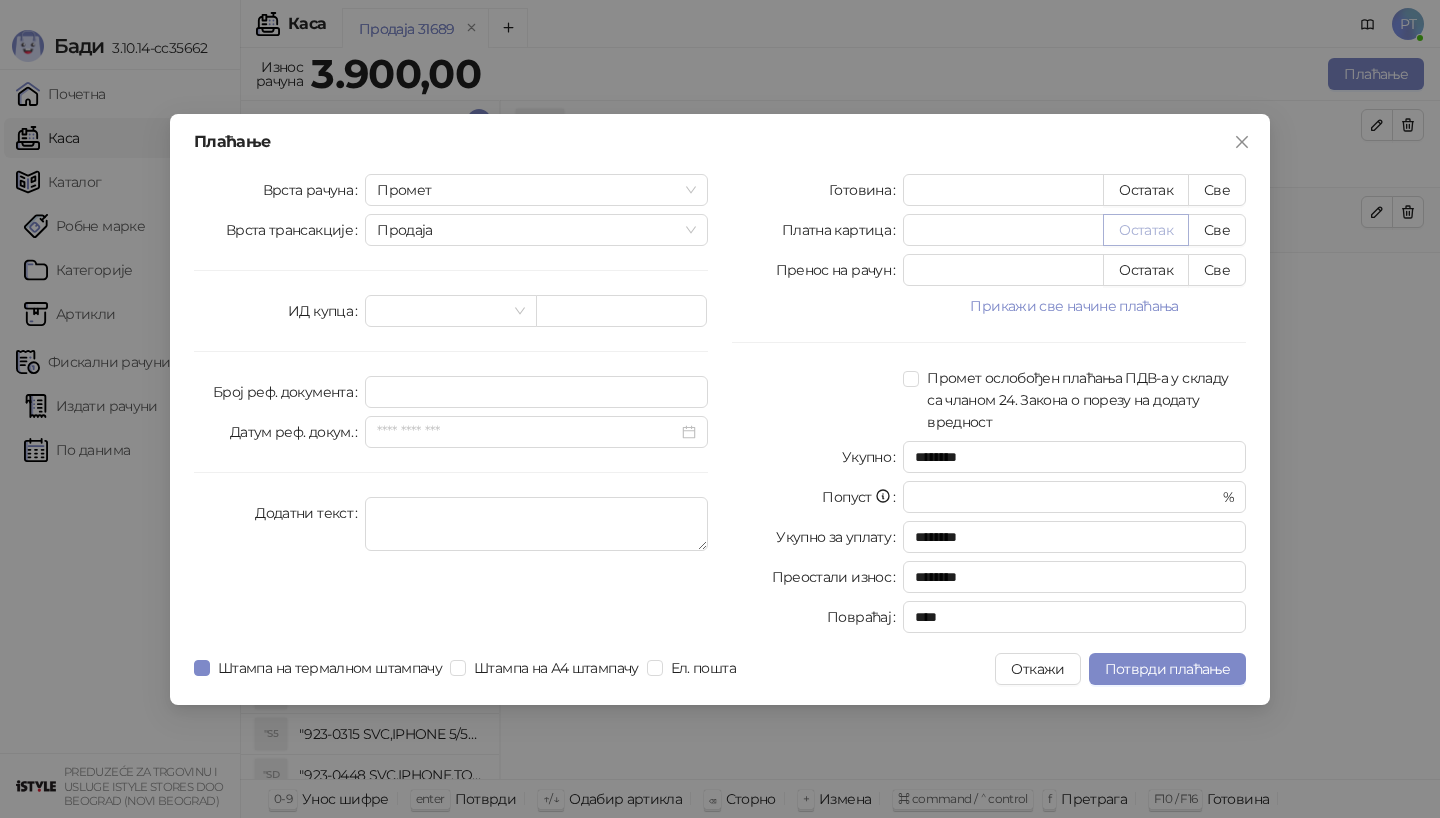 click on "Остатак" at bounding box center [1146, 230] 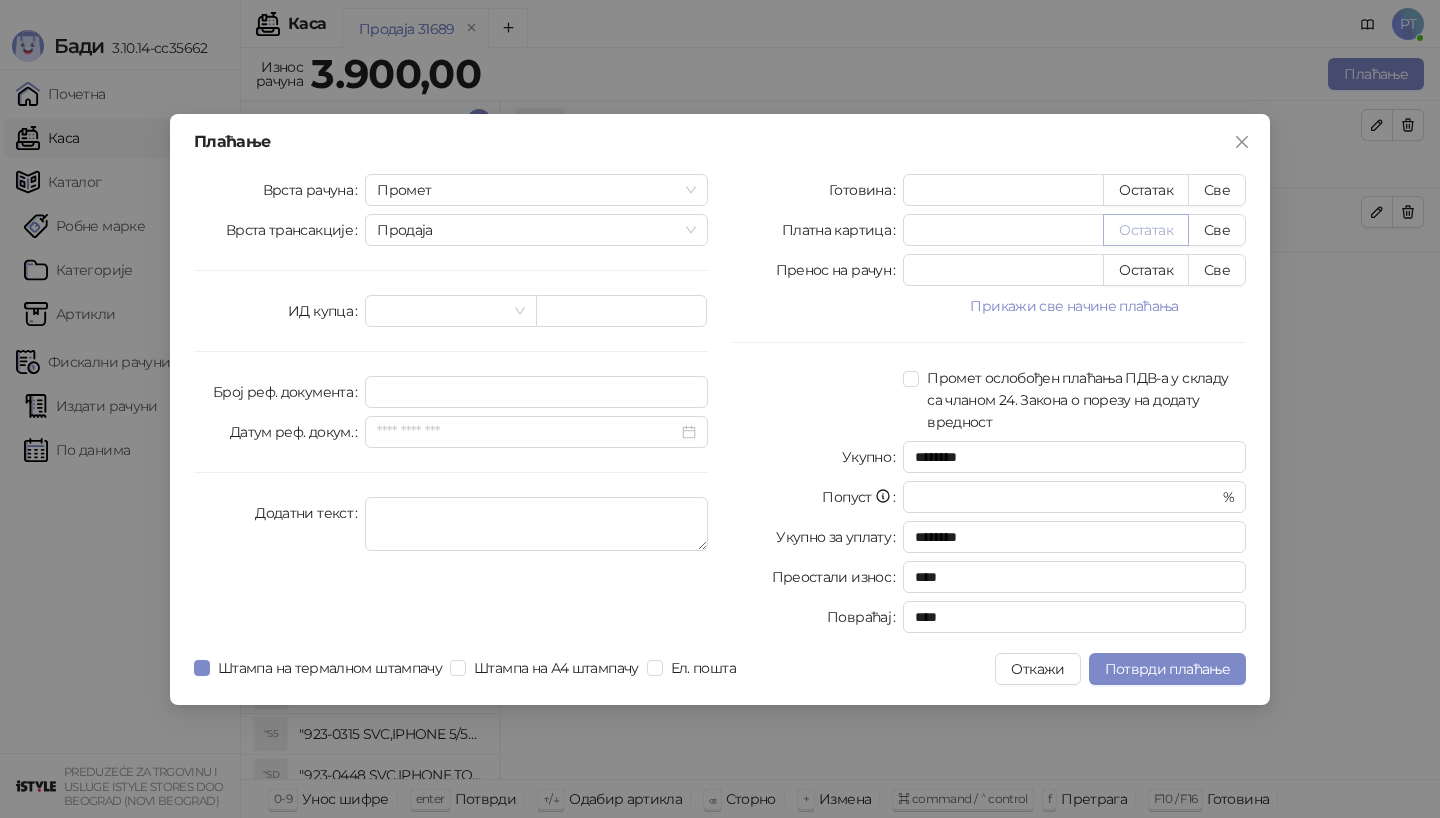 type 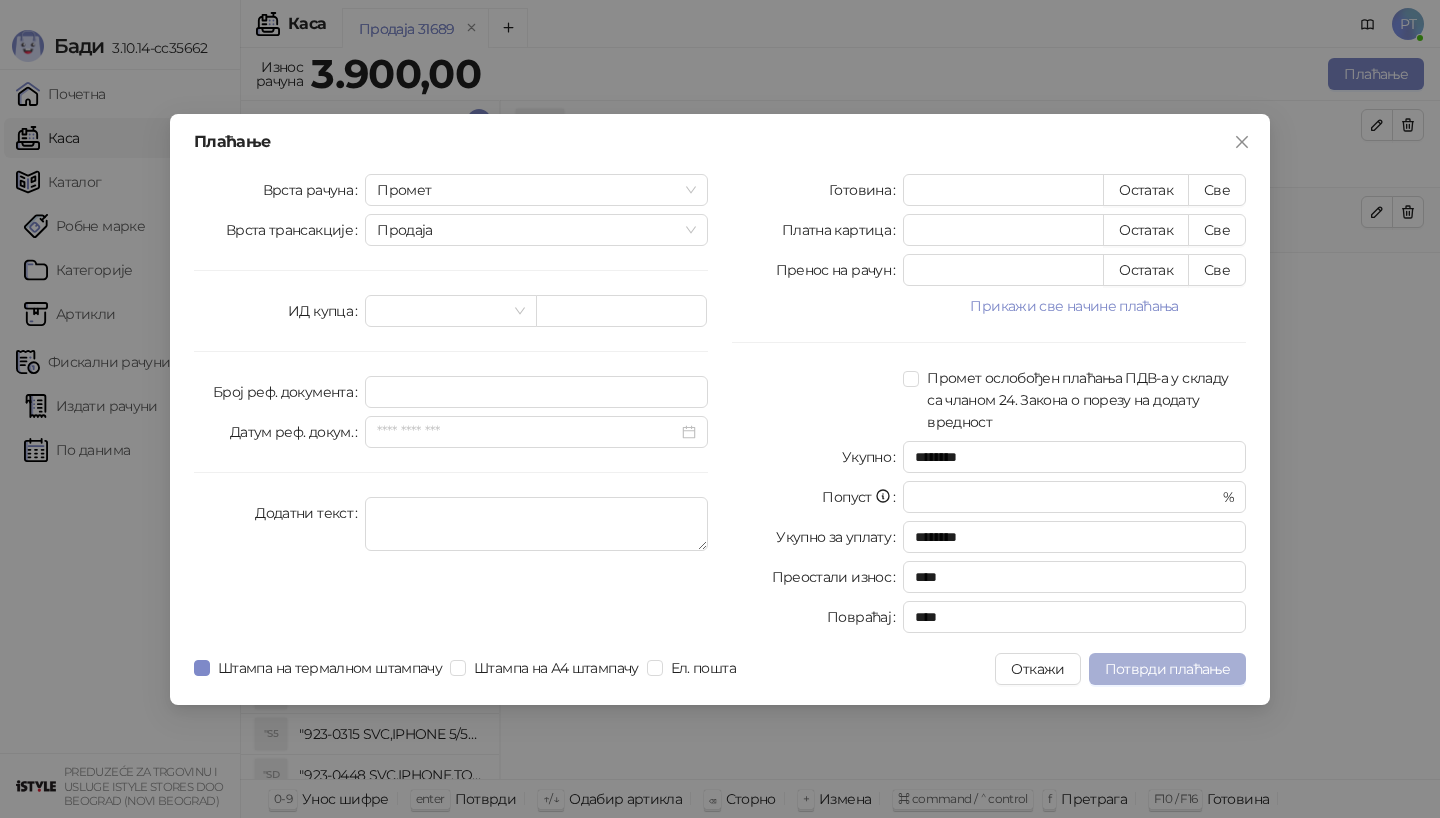 click on "Потврди плаћање" at bounding box center (1167, 669) 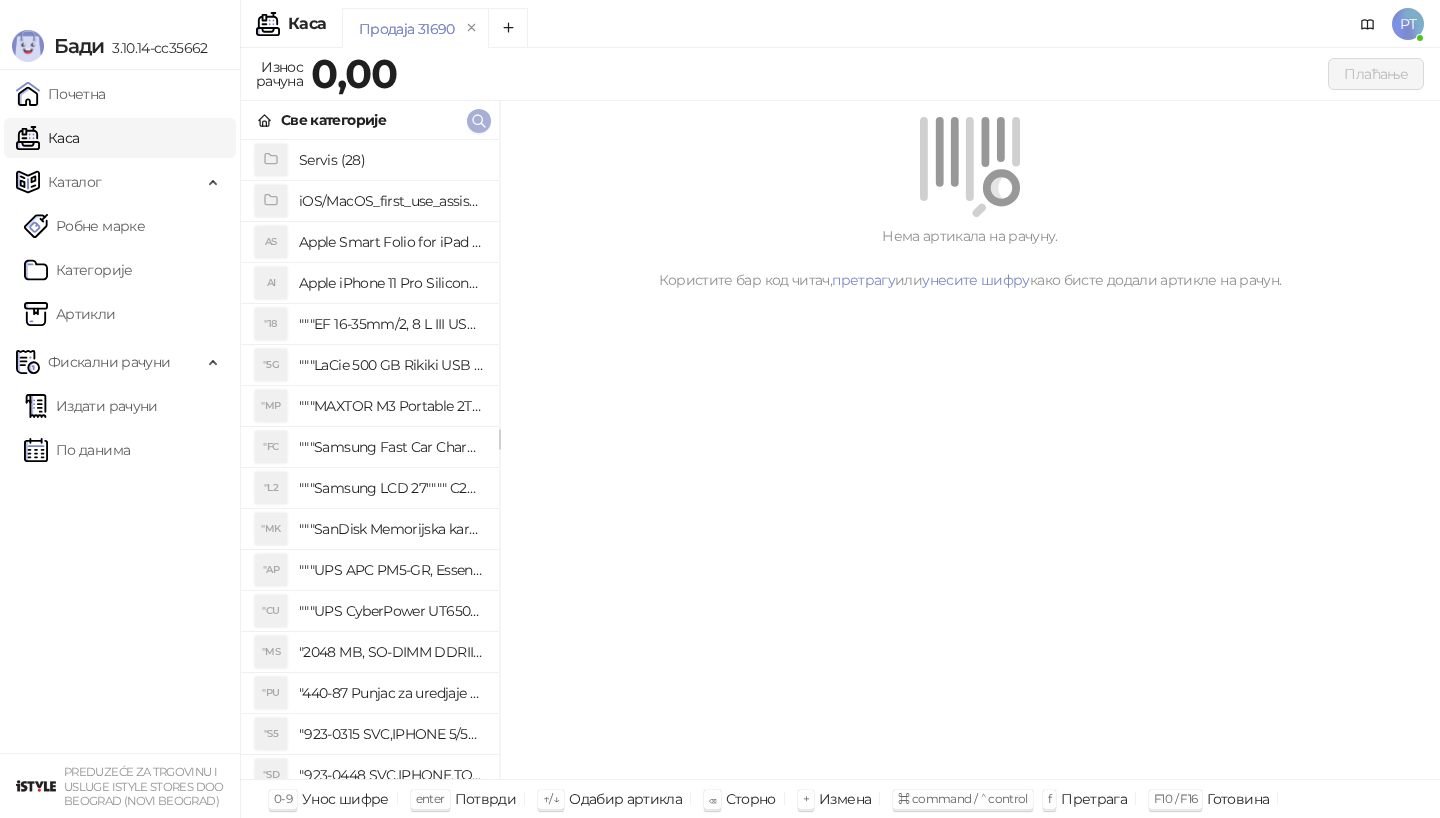 click 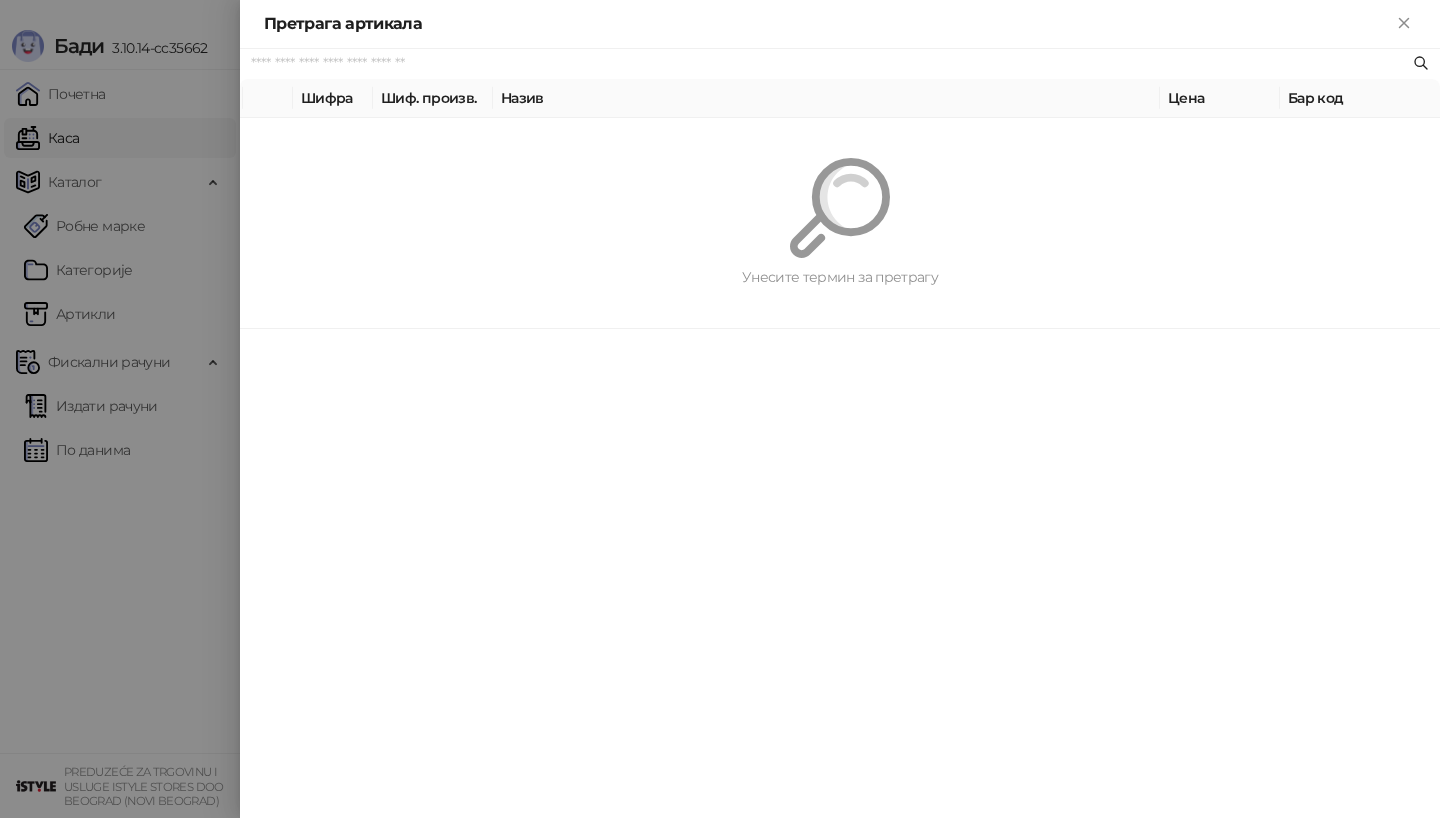 paste on "*********" 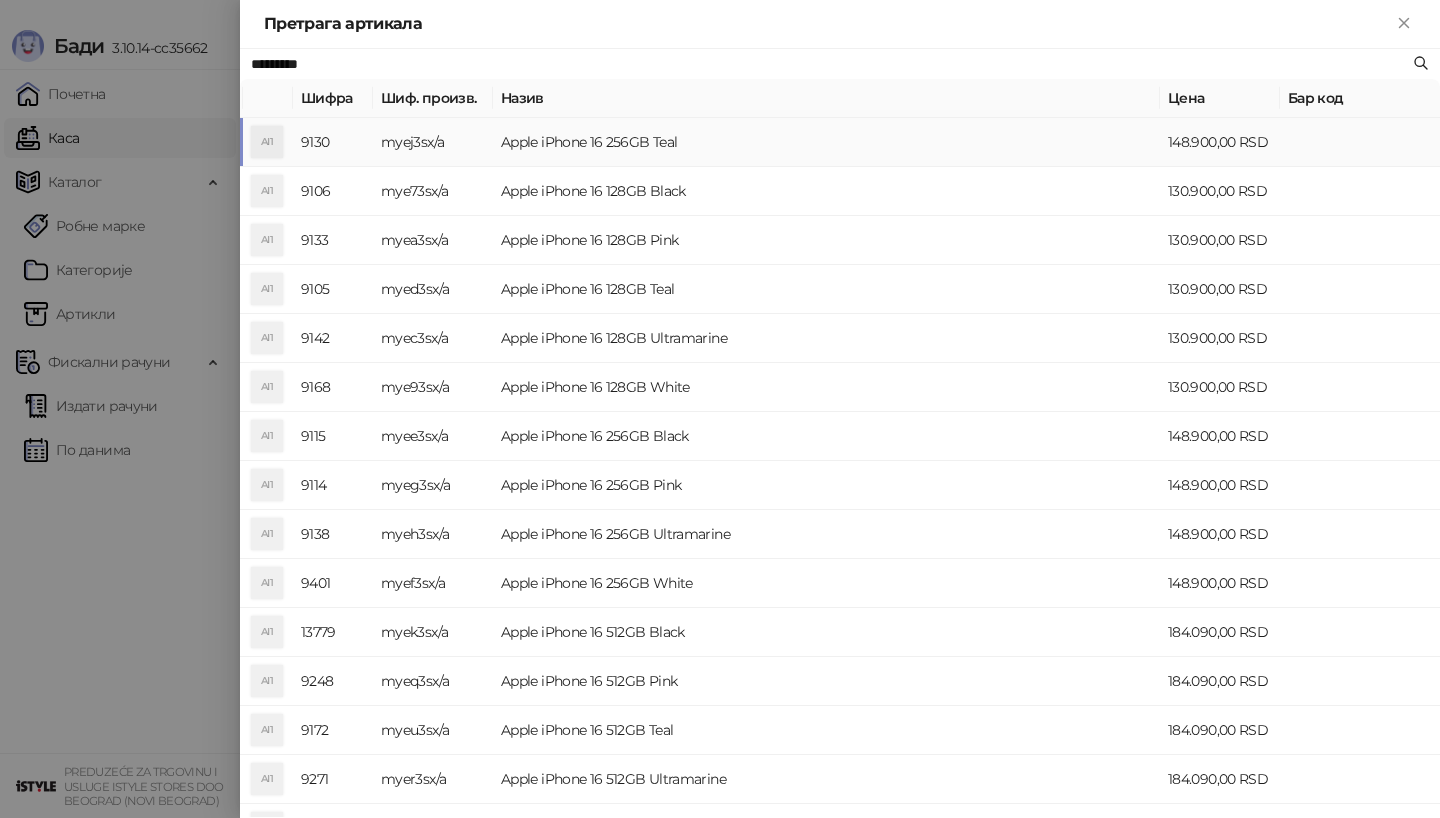 type on "*********" 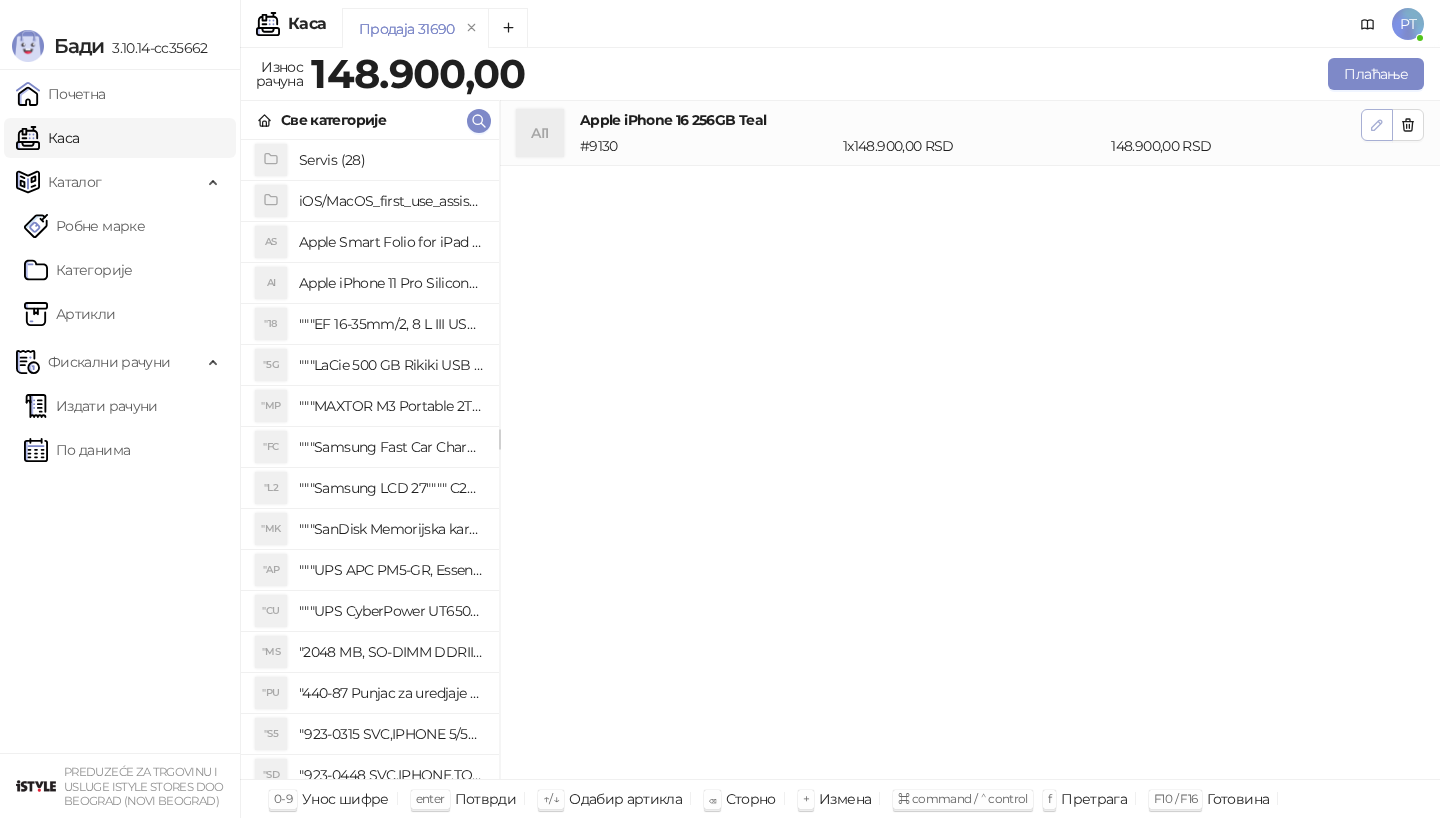 click at bounding box center [1377, 125] 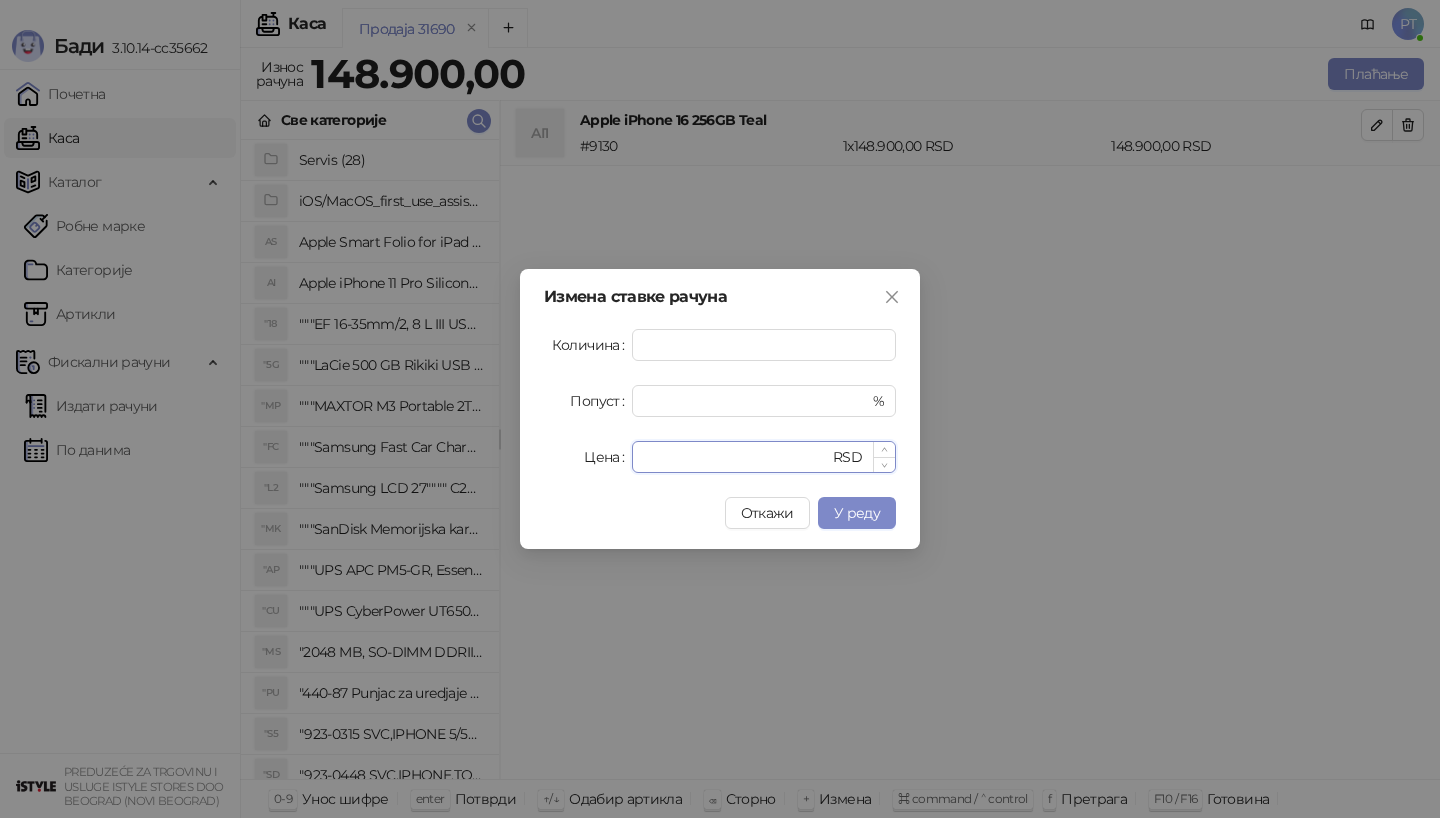 click on "******" at bounding box center [736, 457] 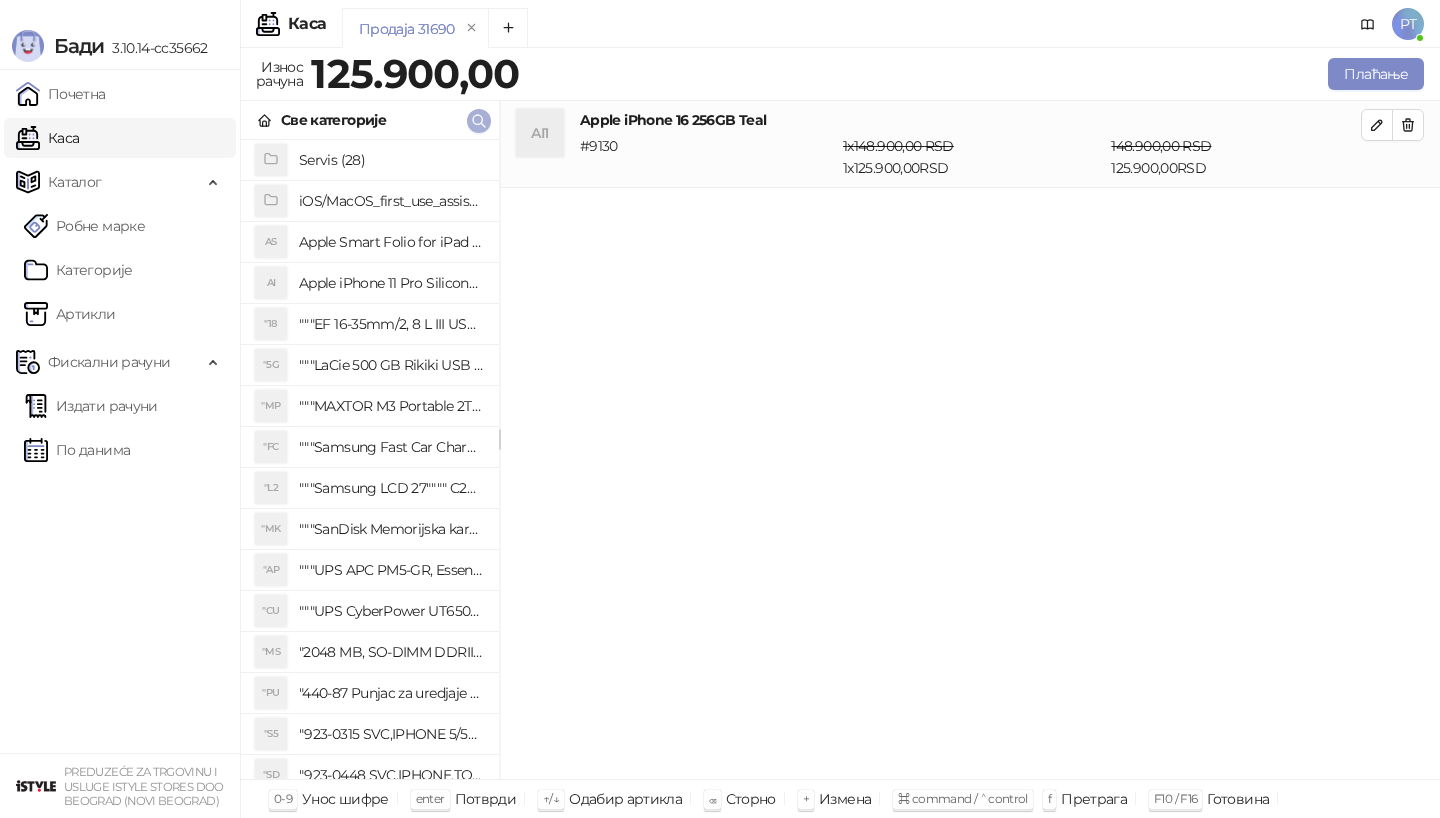 click 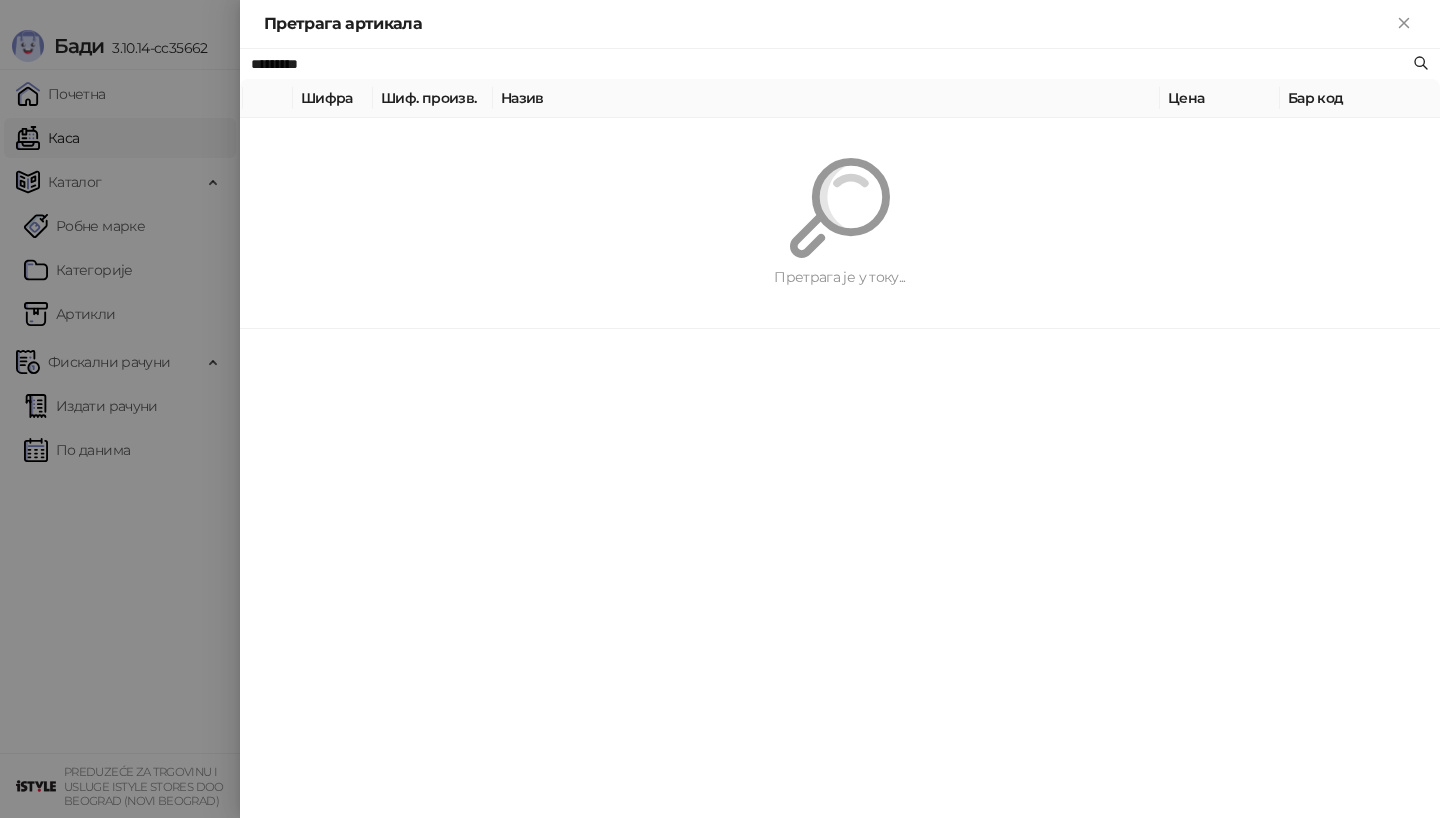 paste 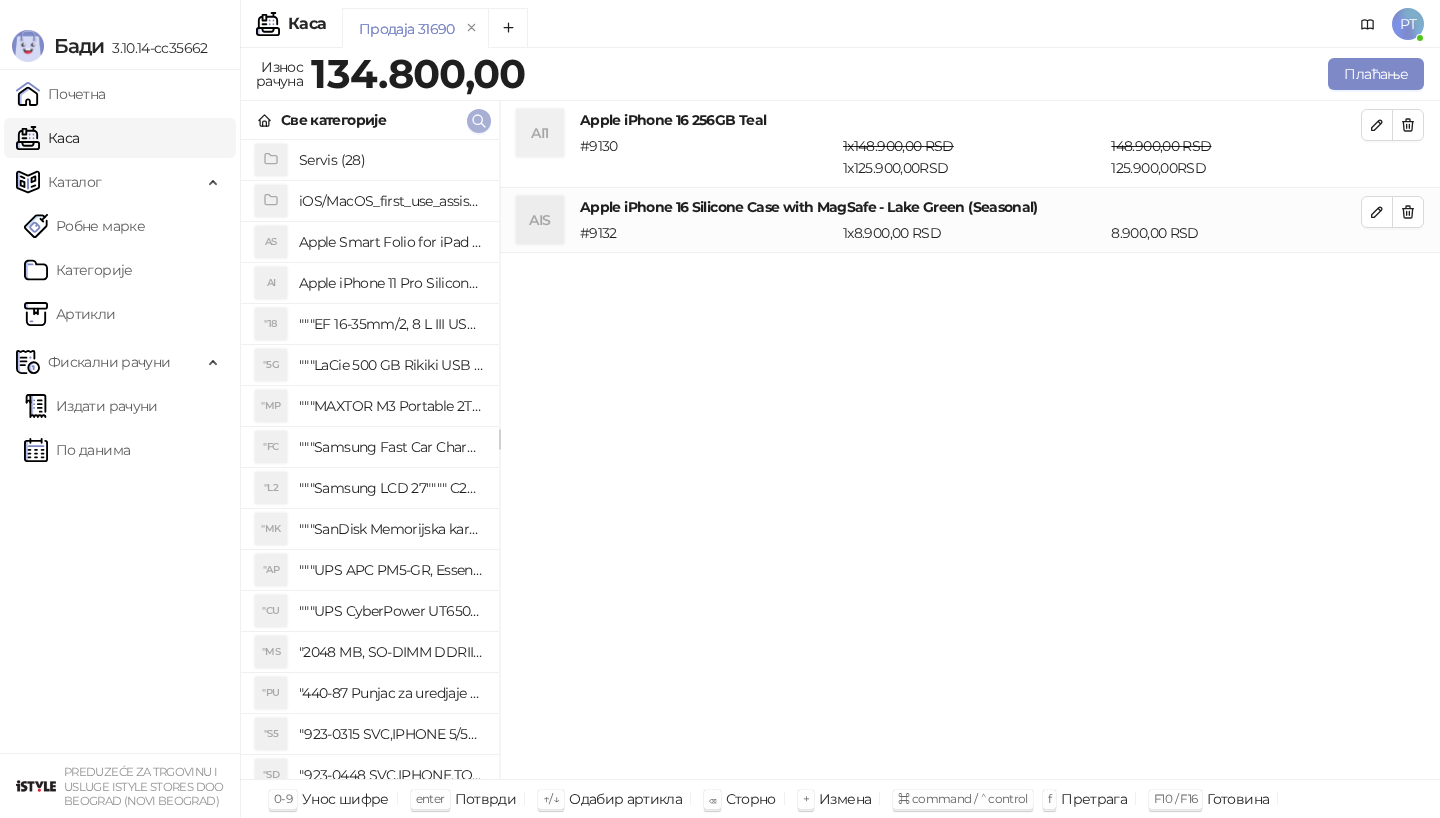 click 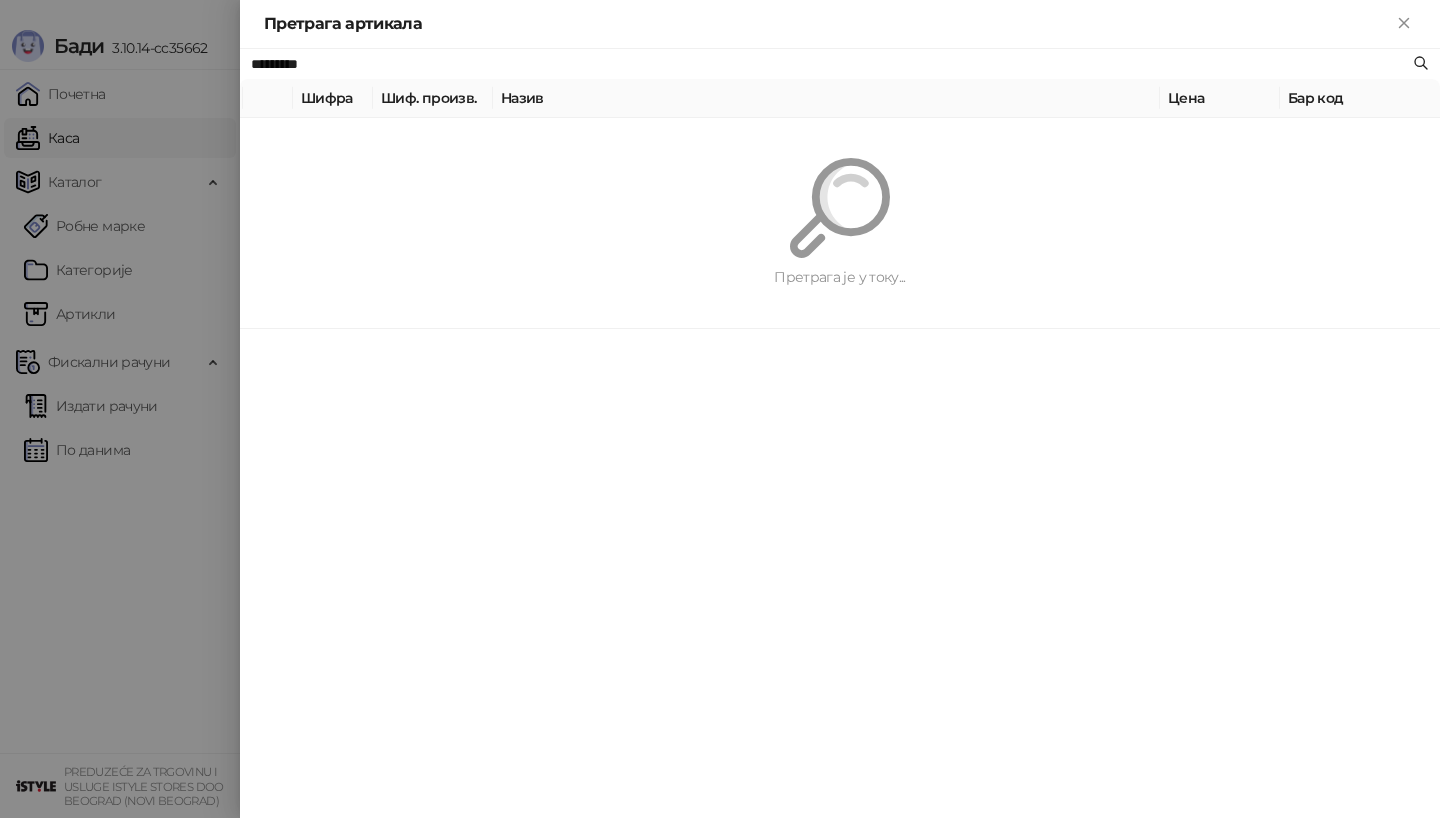 paste 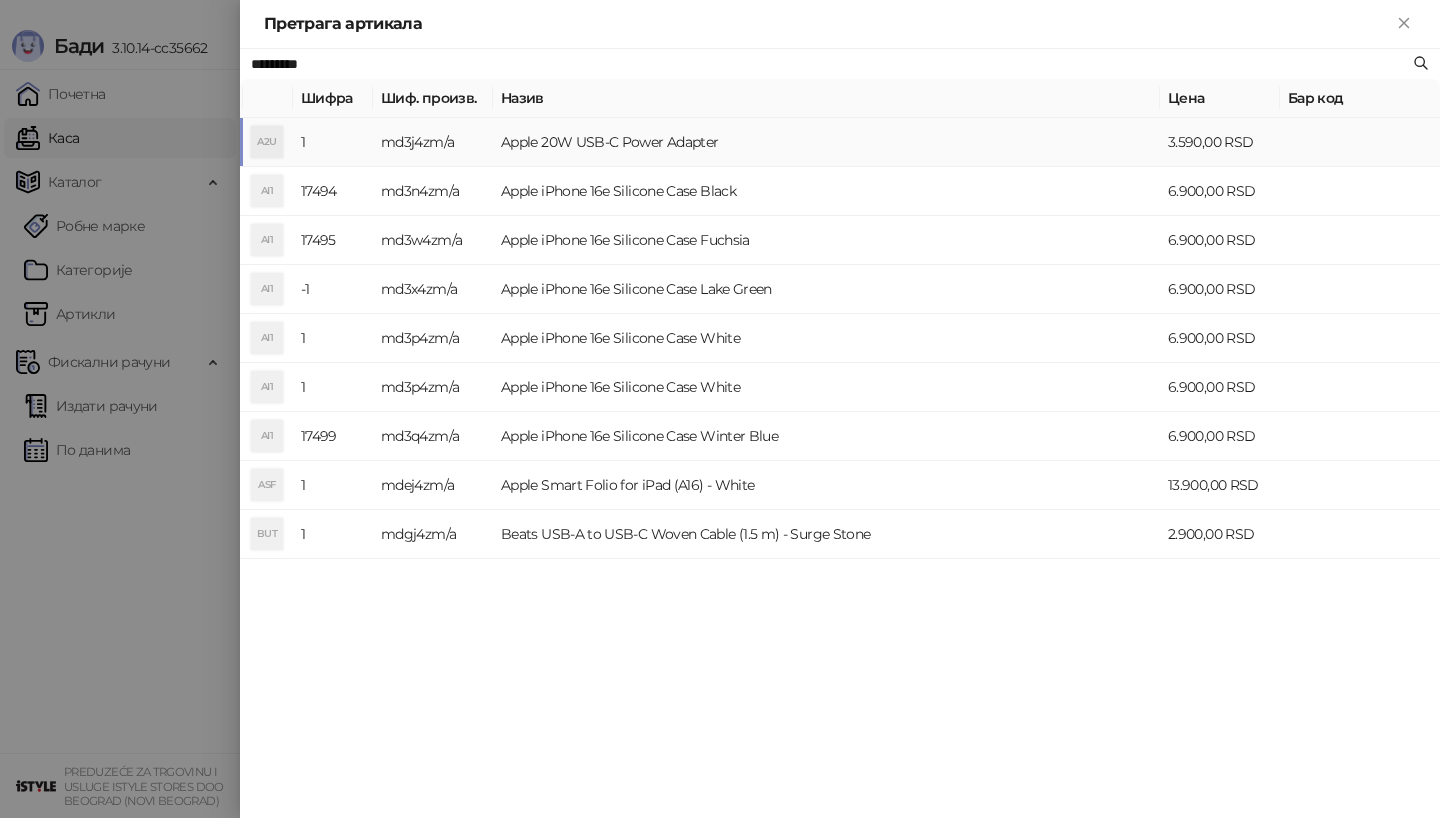 type on "*********" 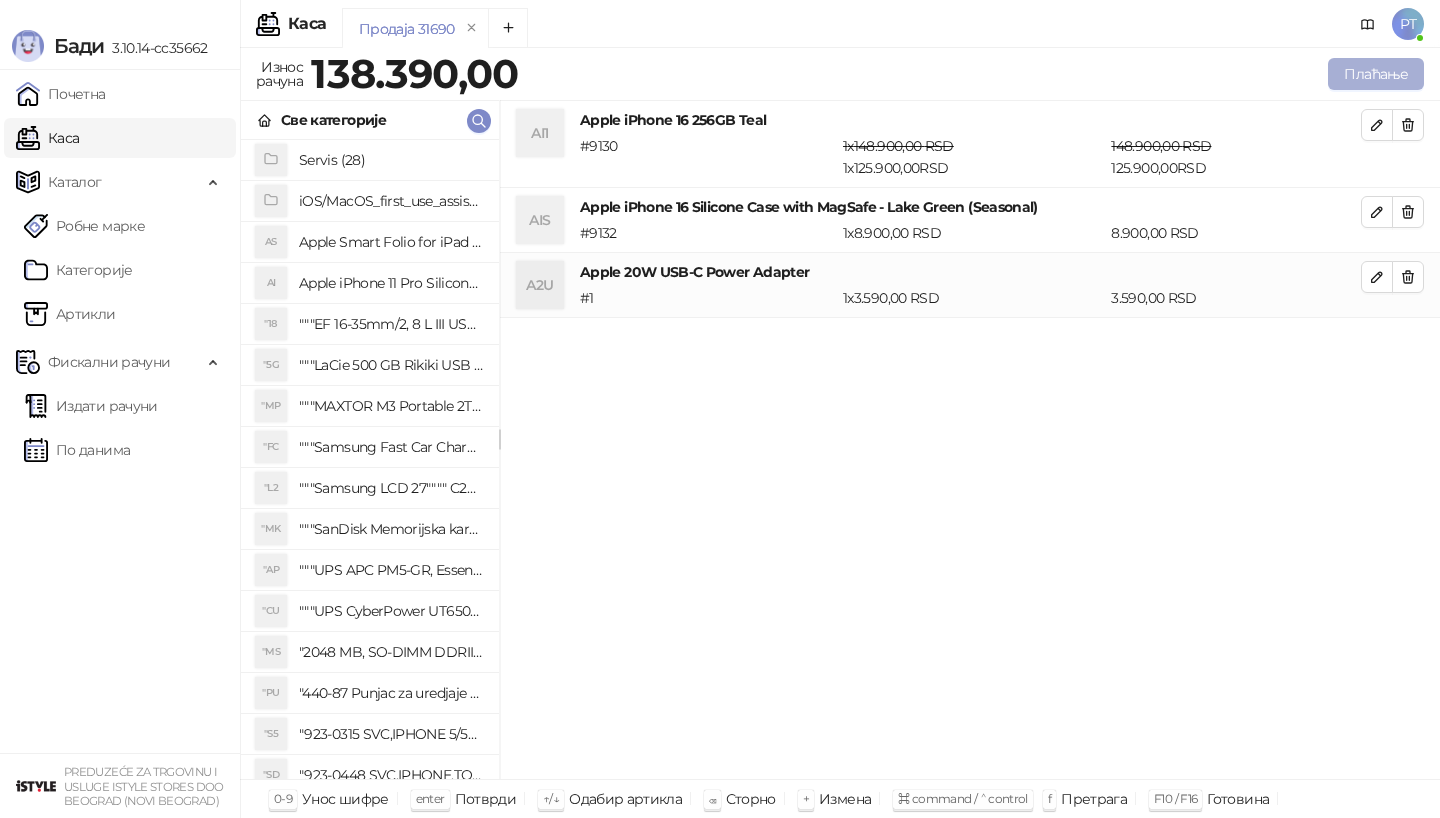 click on "Плаћање" at bounding box center [1376, 74] 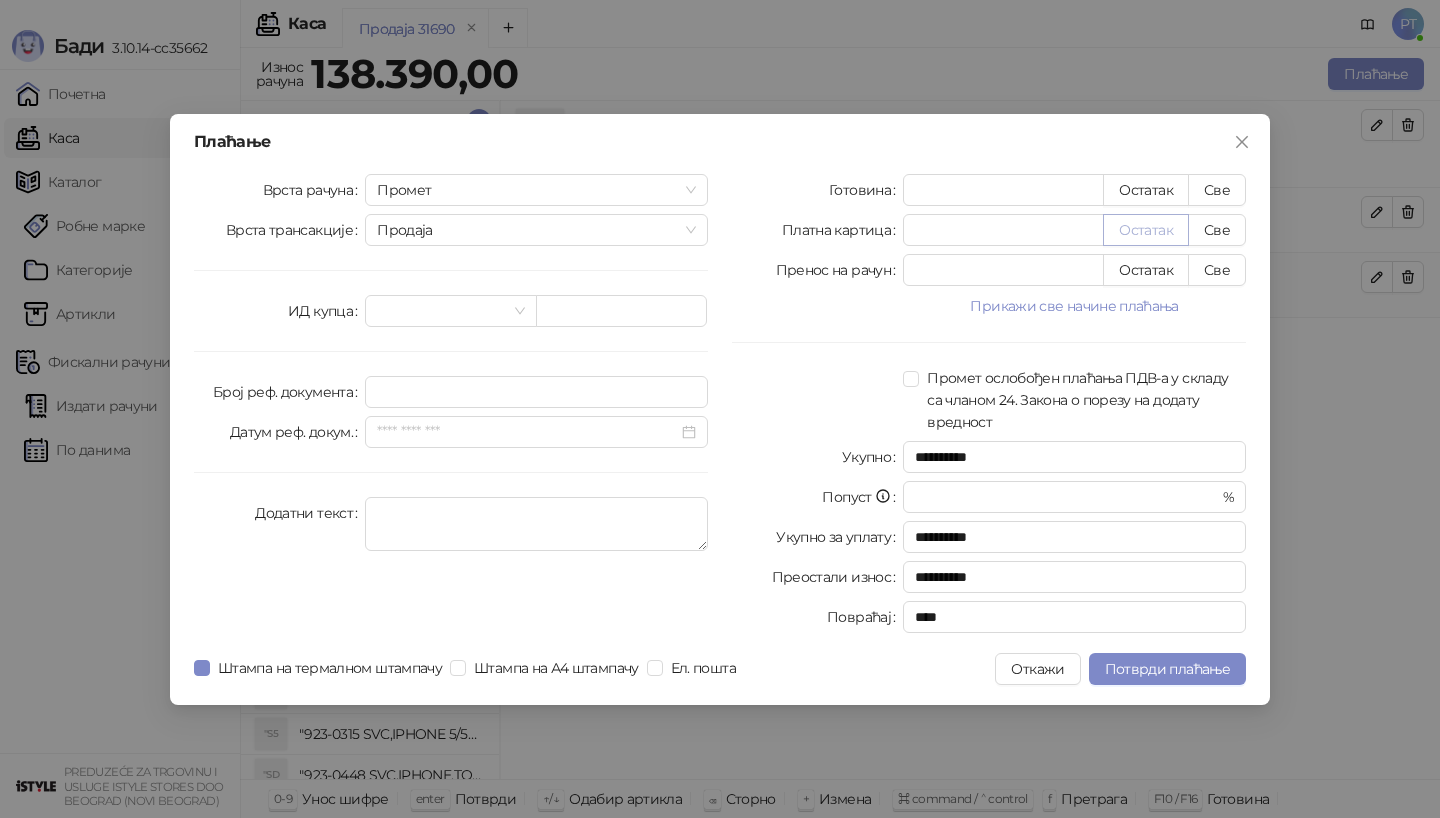 click on "Остатак" at bounding box center [1146, 230] 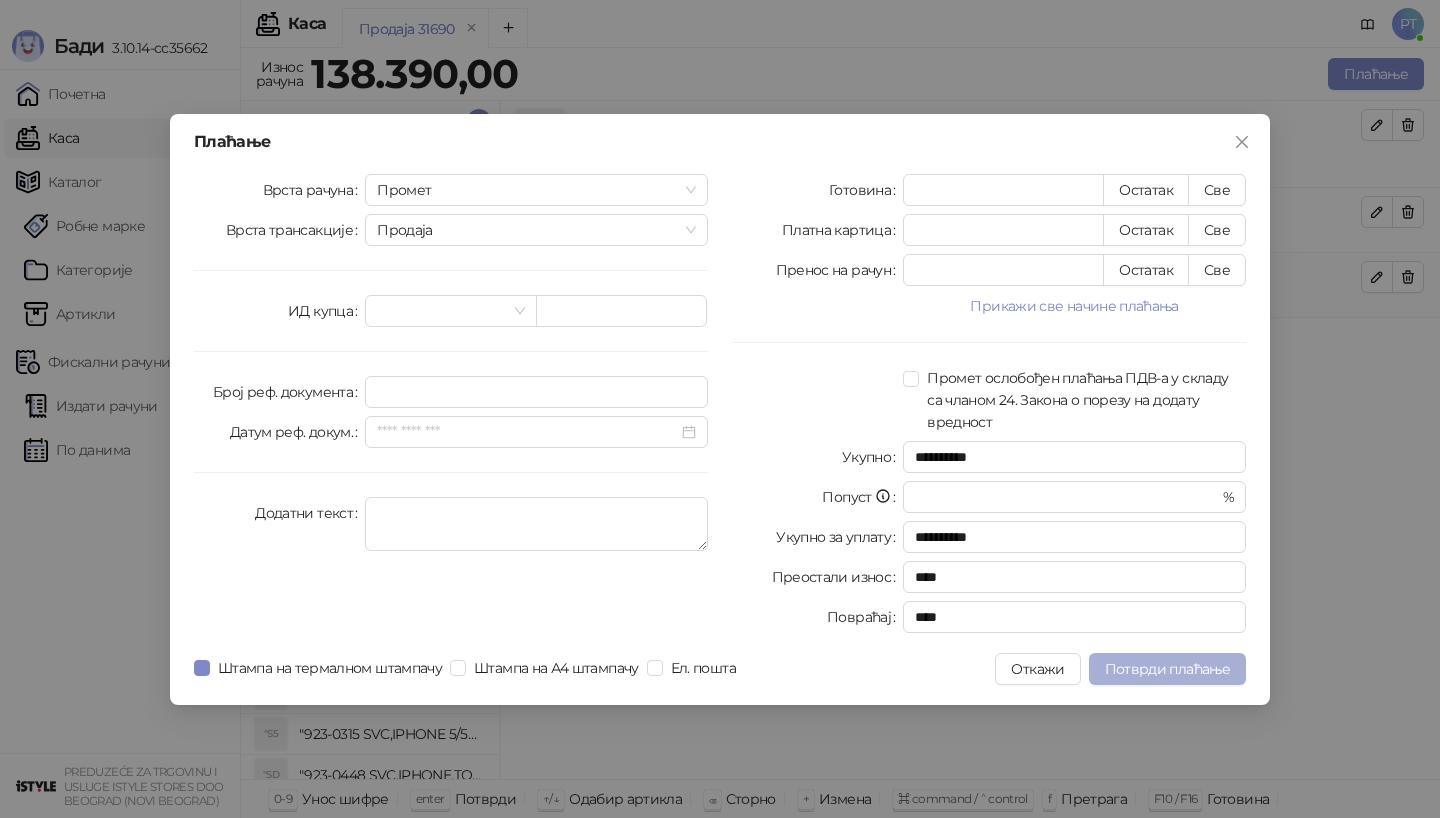 click on "Потврди плаћање" at bounding box center [1167, 669] 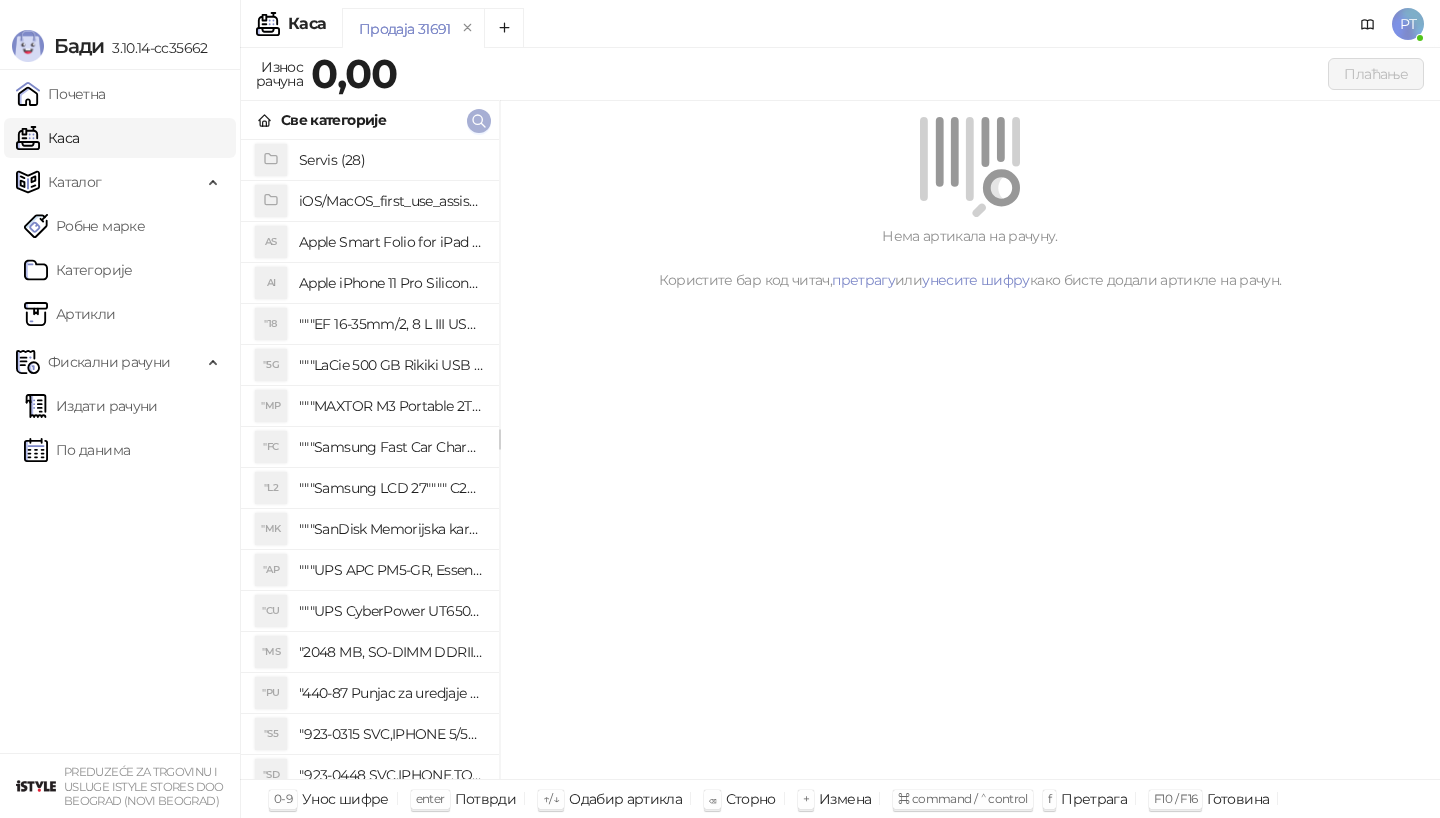 click 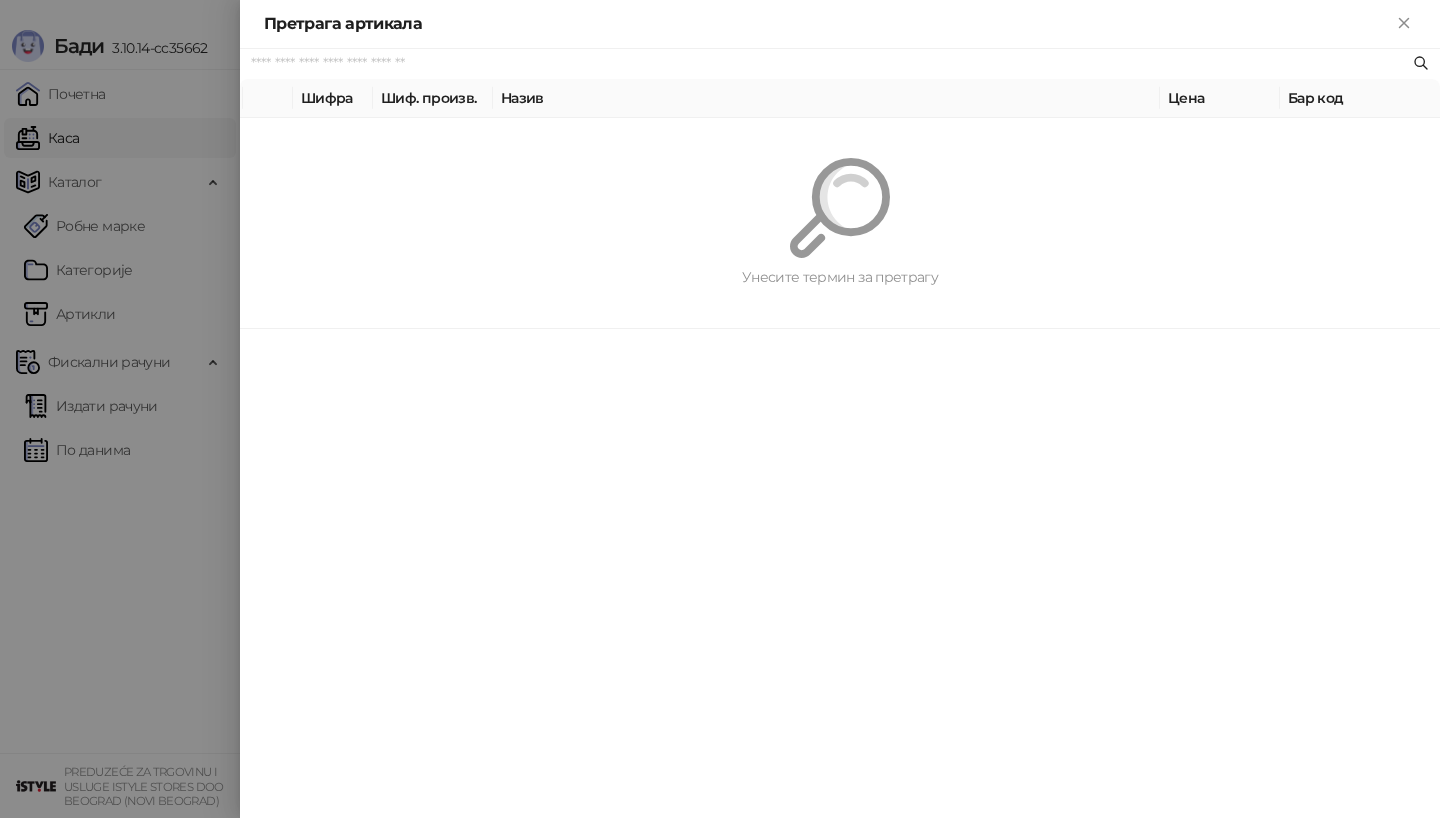 paste on "*********" 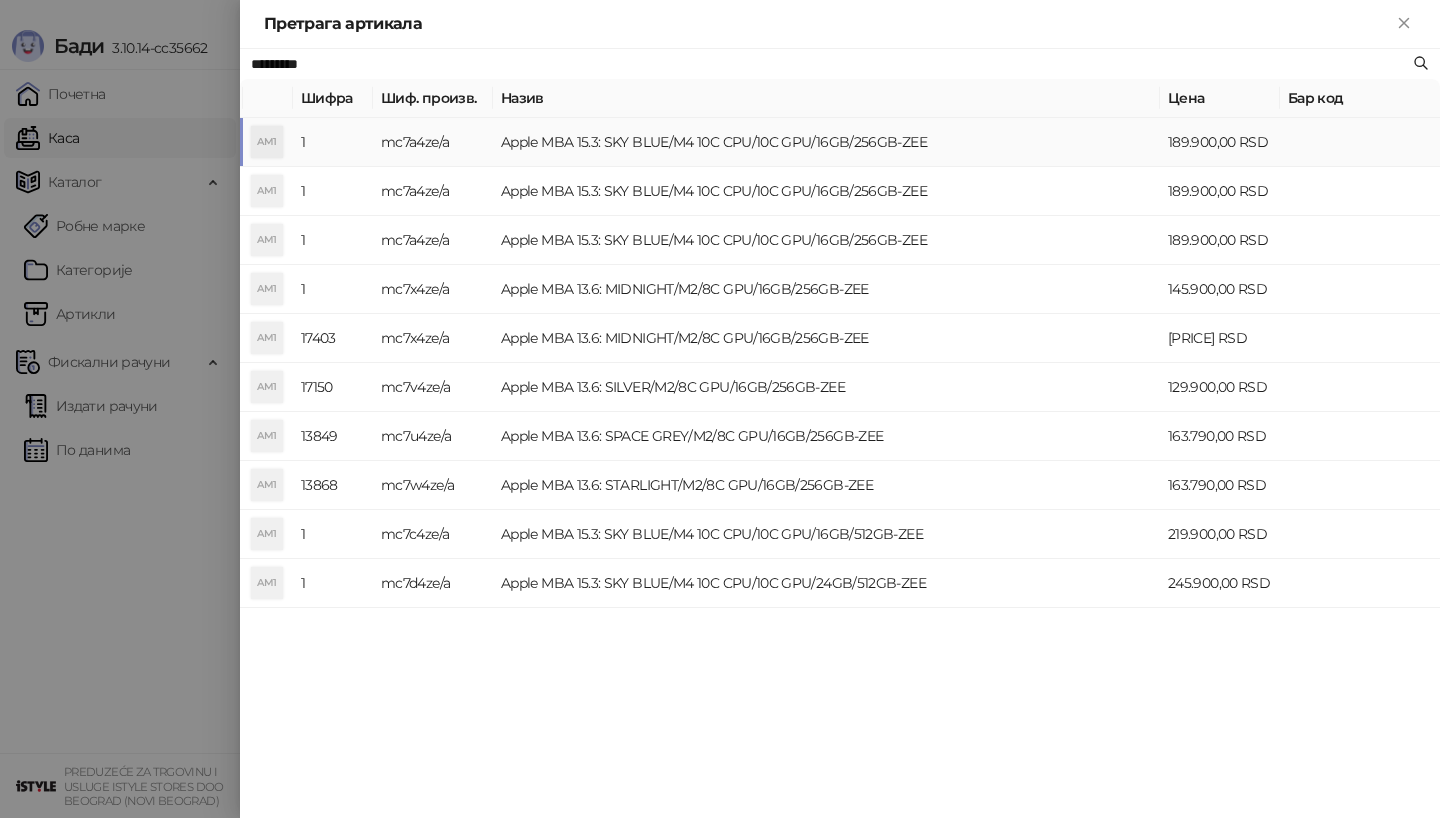 type on "*********" 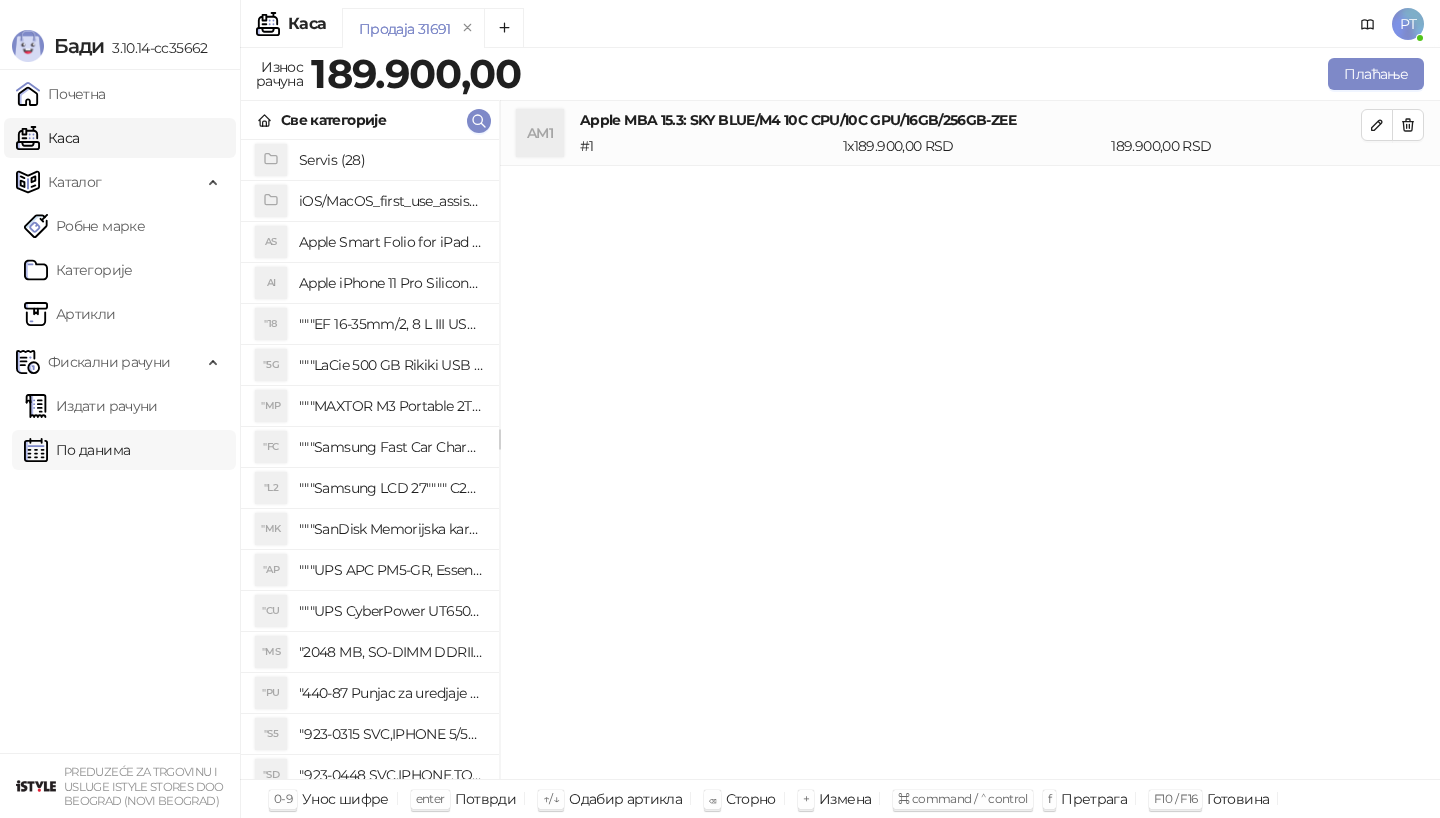 click on "По данима" at bounding box center (77, 450) 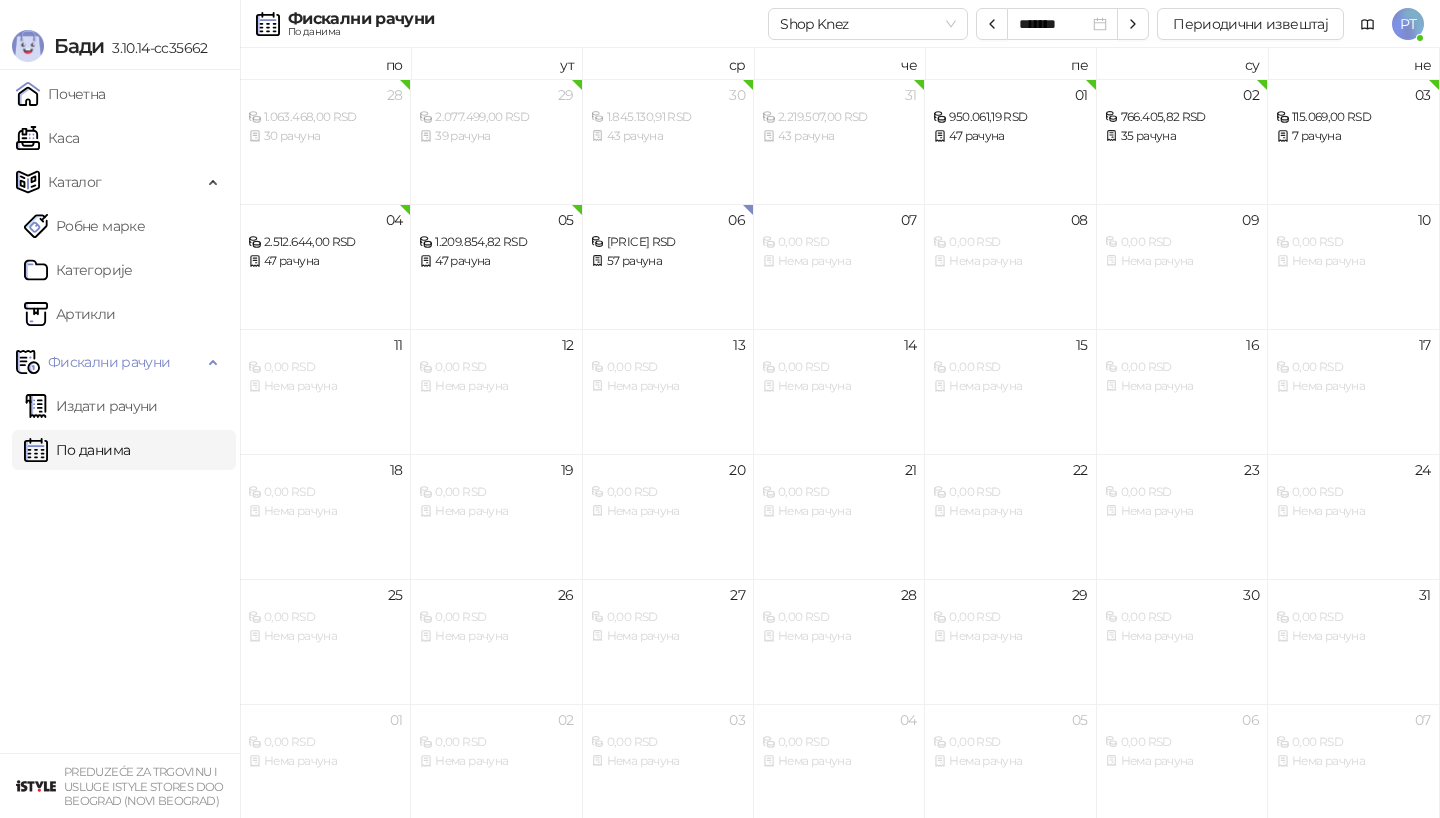 click on "Каса" at bounding box center (47, 138) 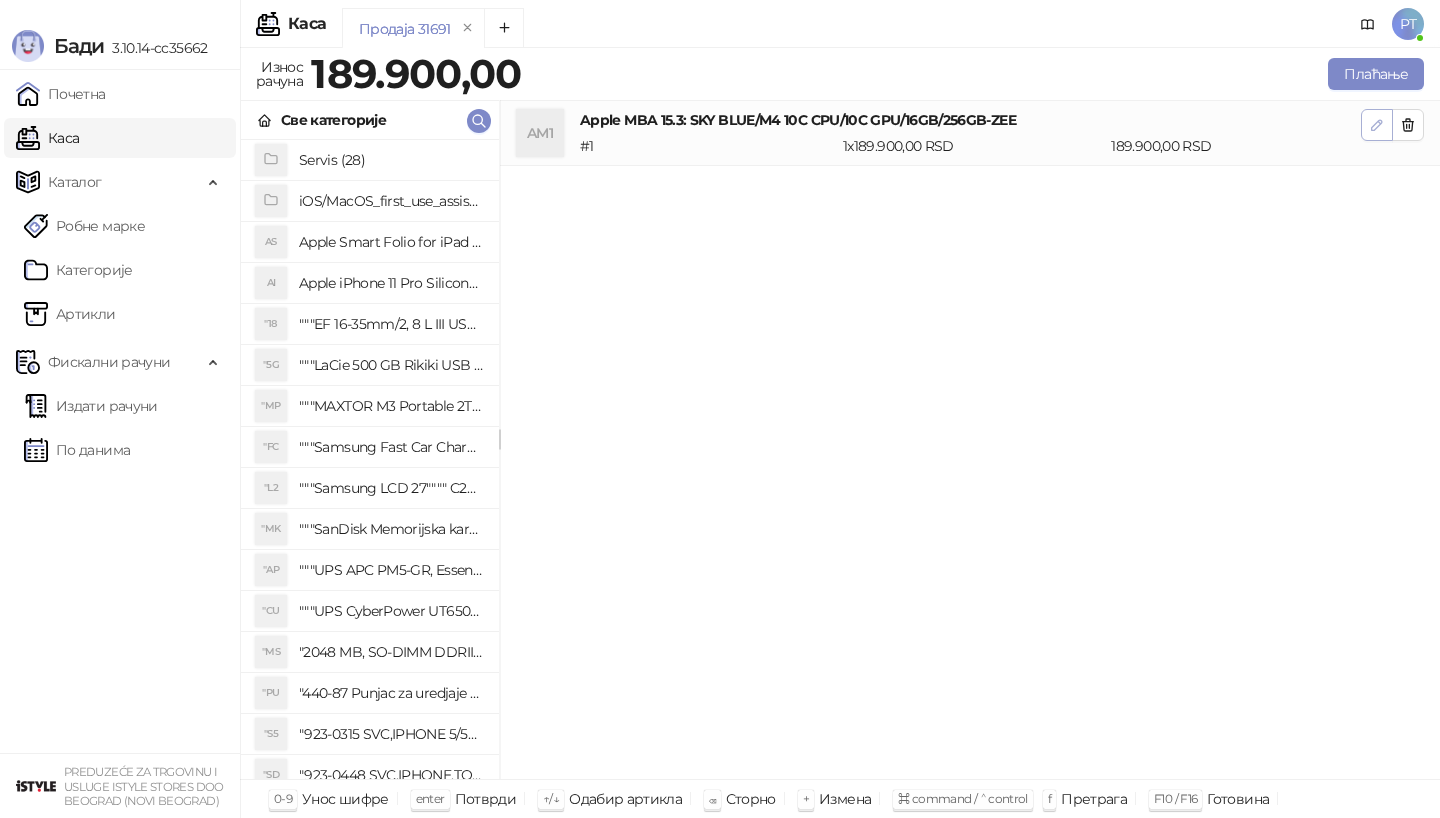 click 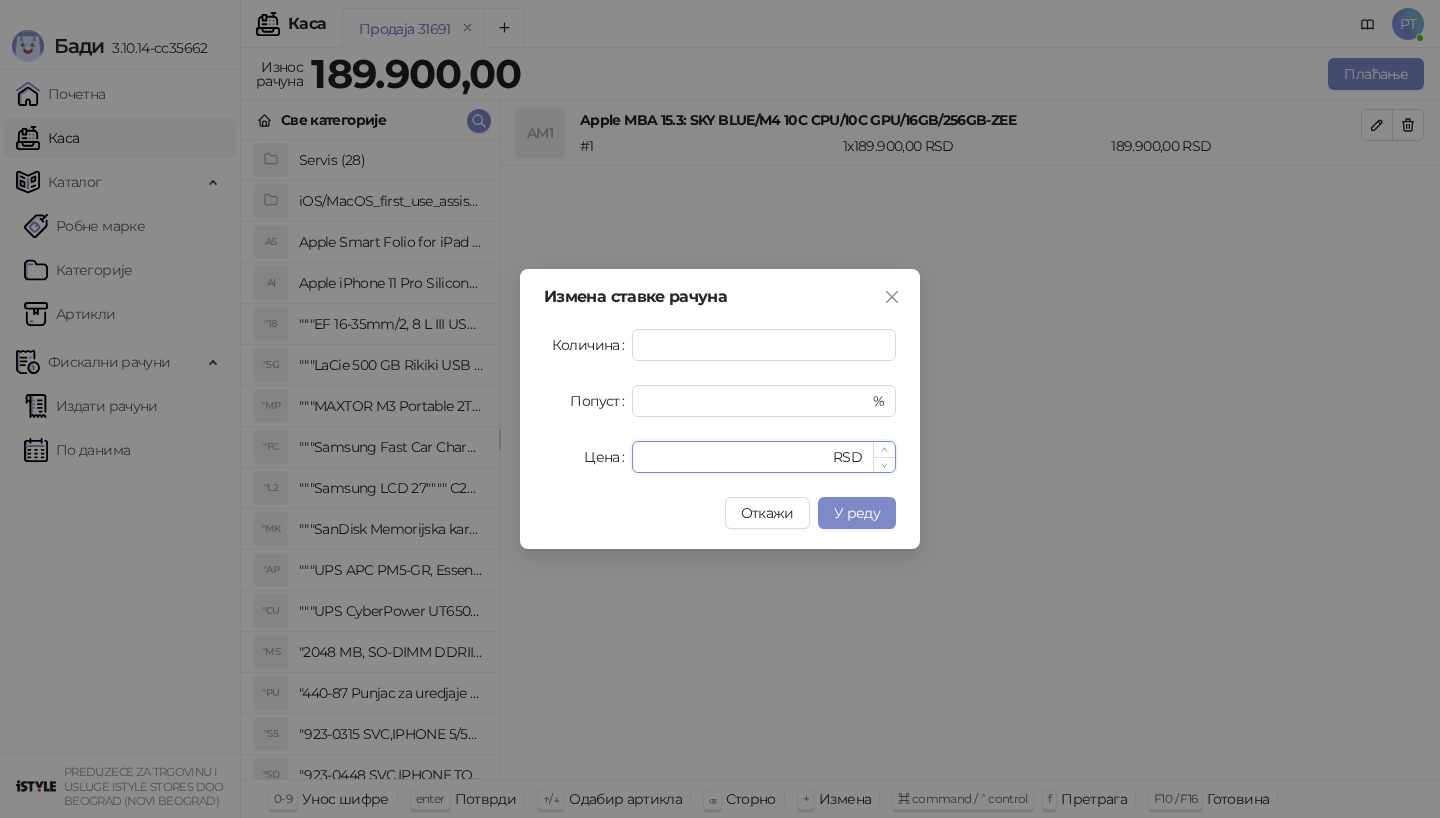click on "******" at bounding box center [736, 457] 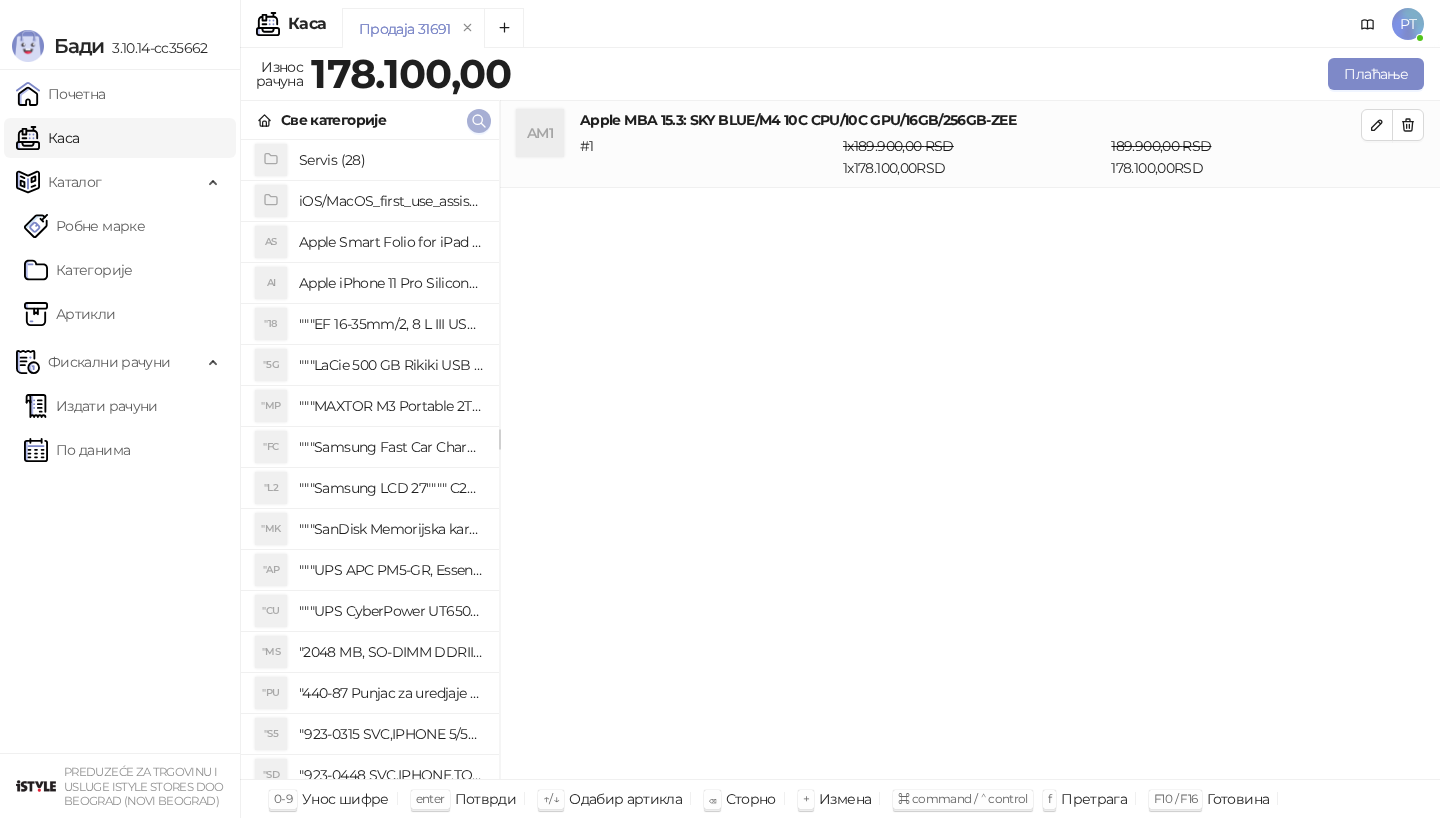 click 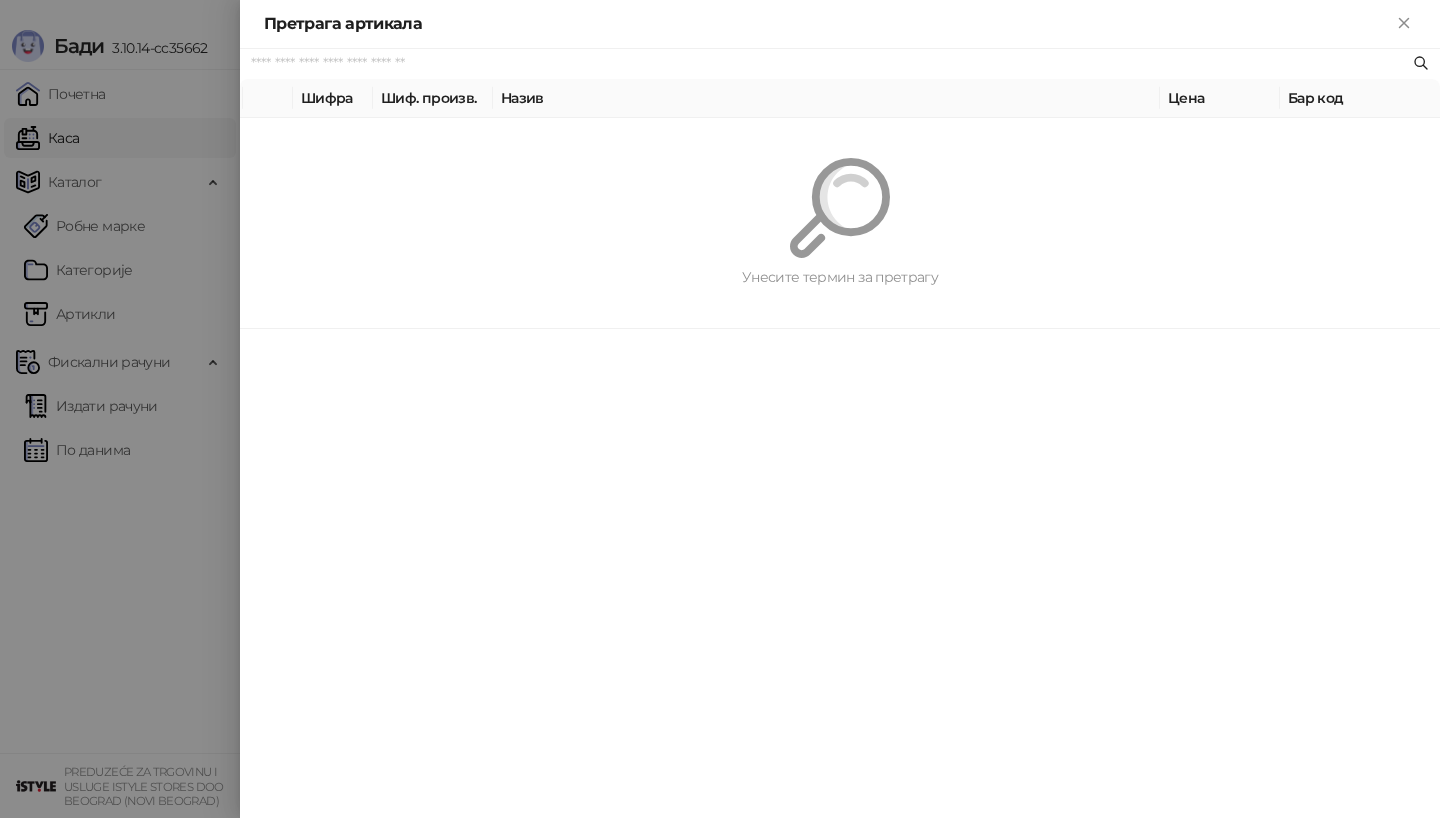 paste on "**********" 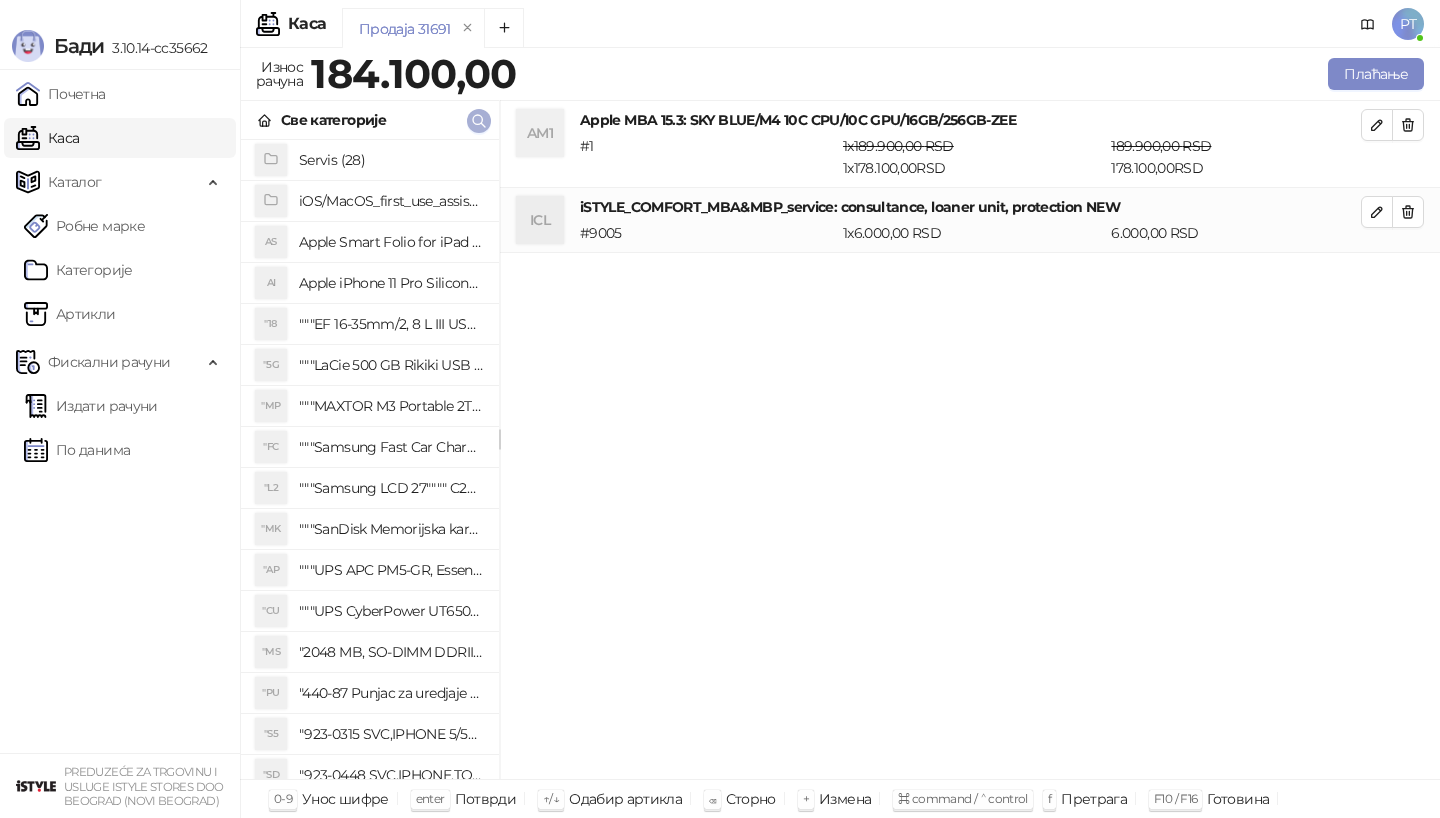 click 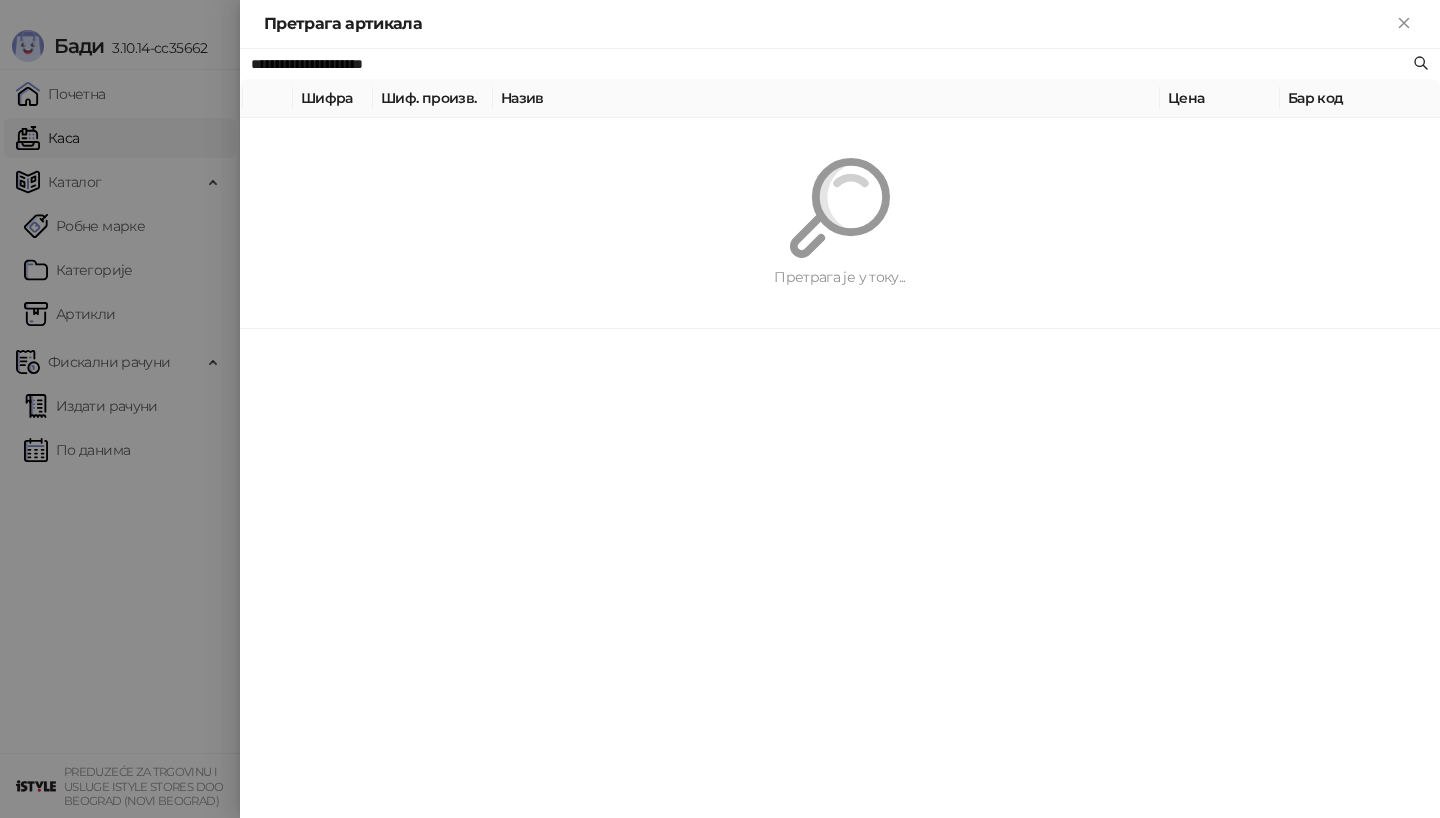 paste 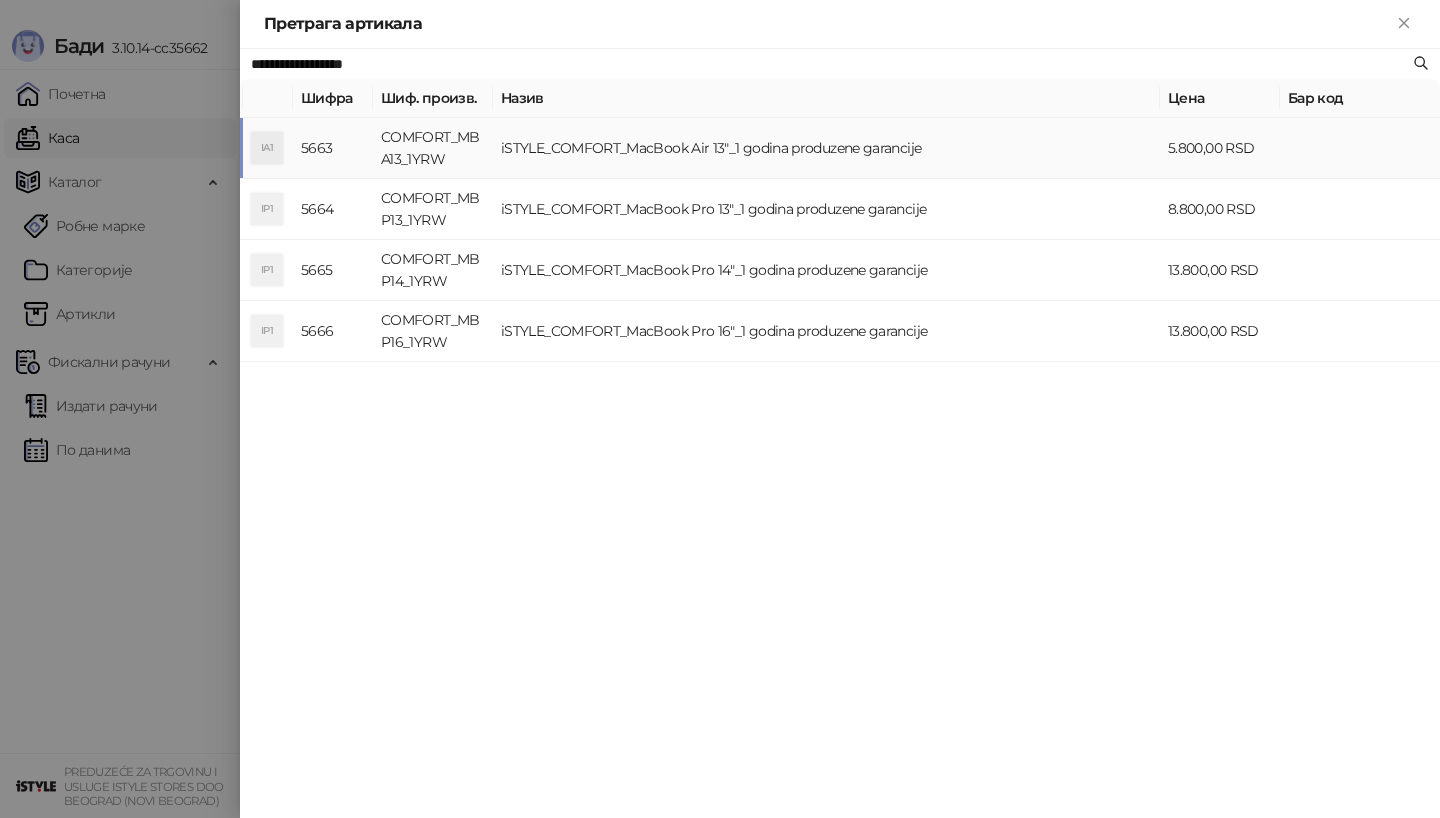 type on "**********" 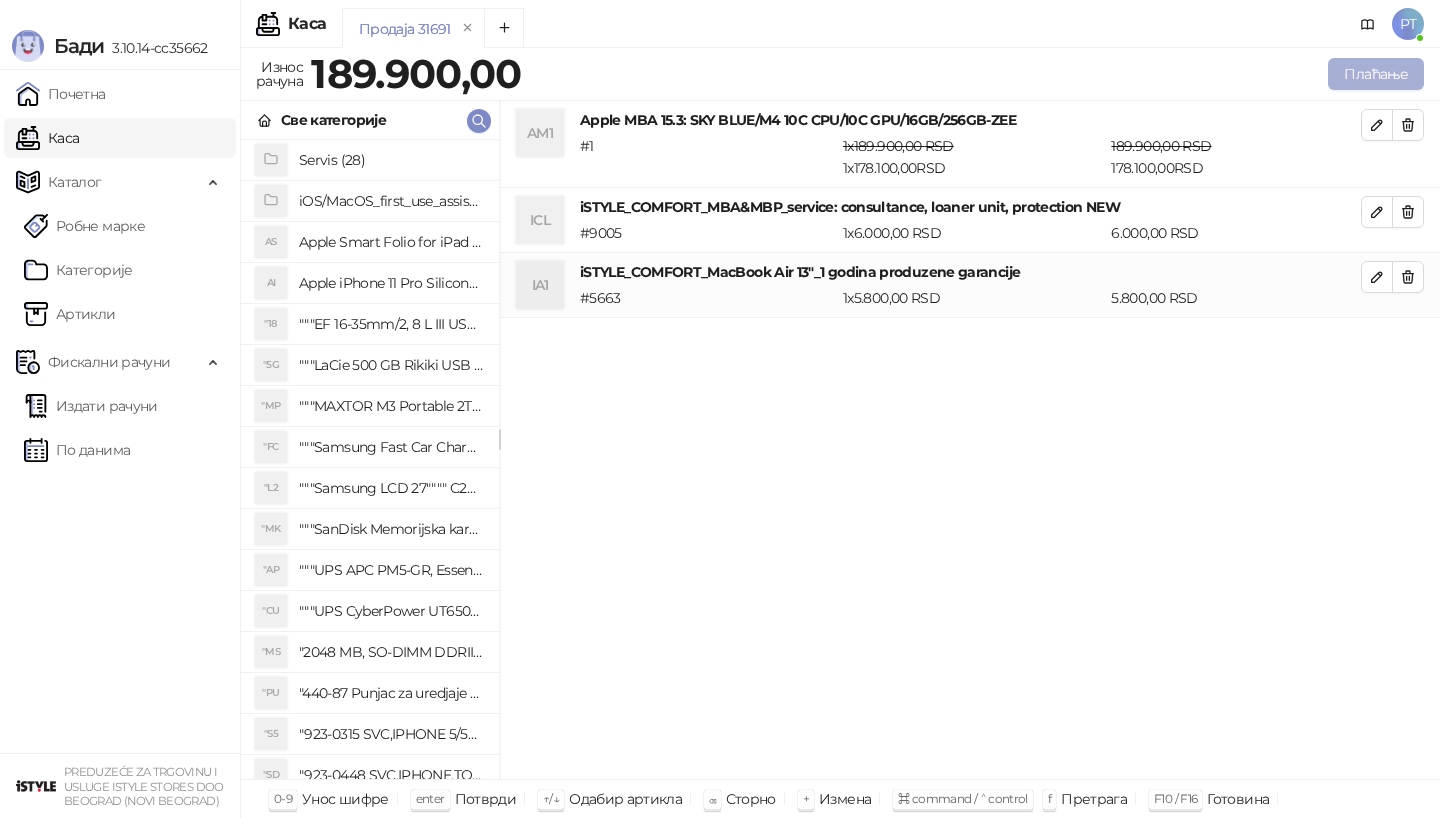 click on "Плаћање" at bounding box center (1376, 74) 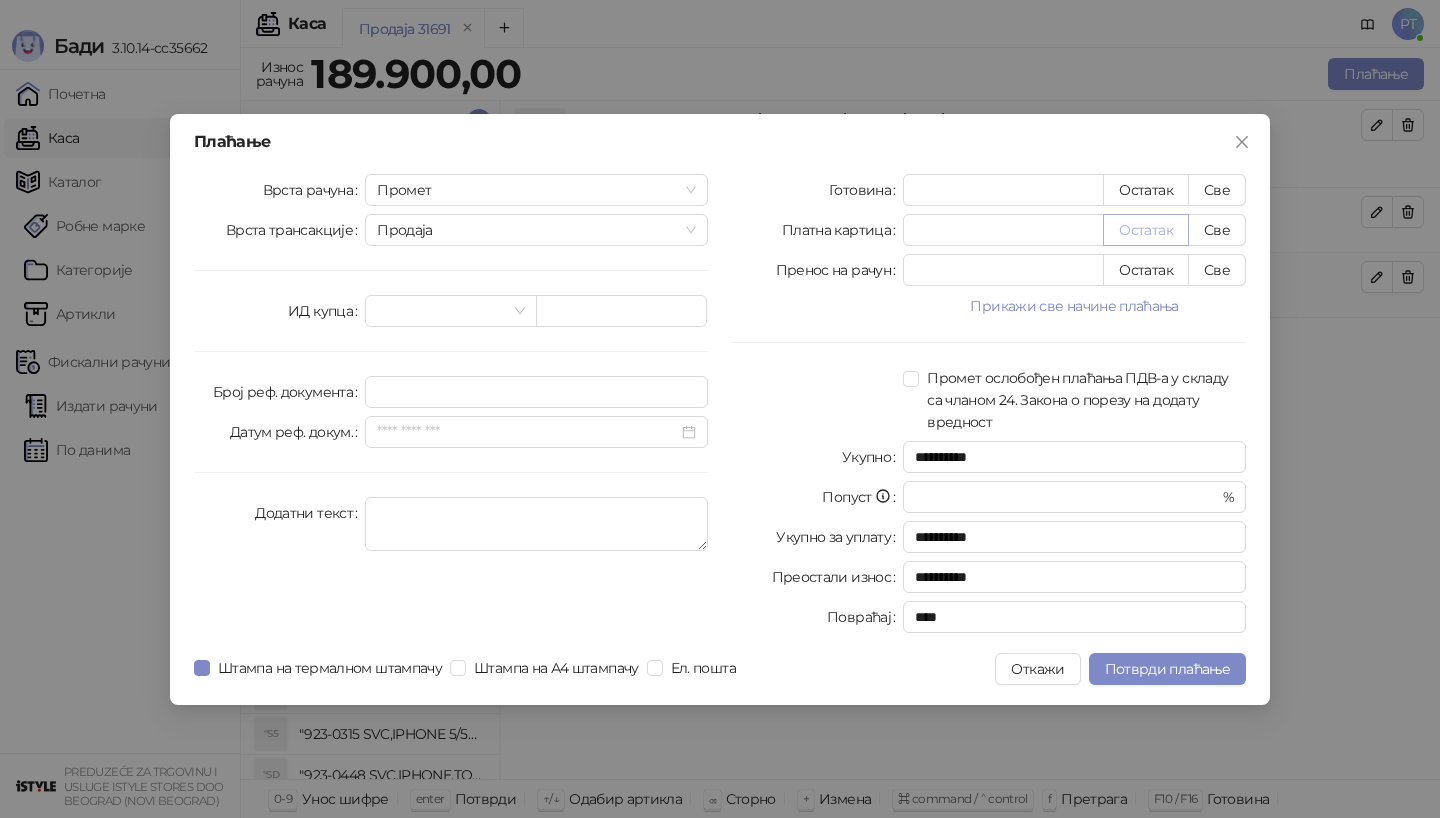 click on "Остатак" at bounding box center [1146, 230] 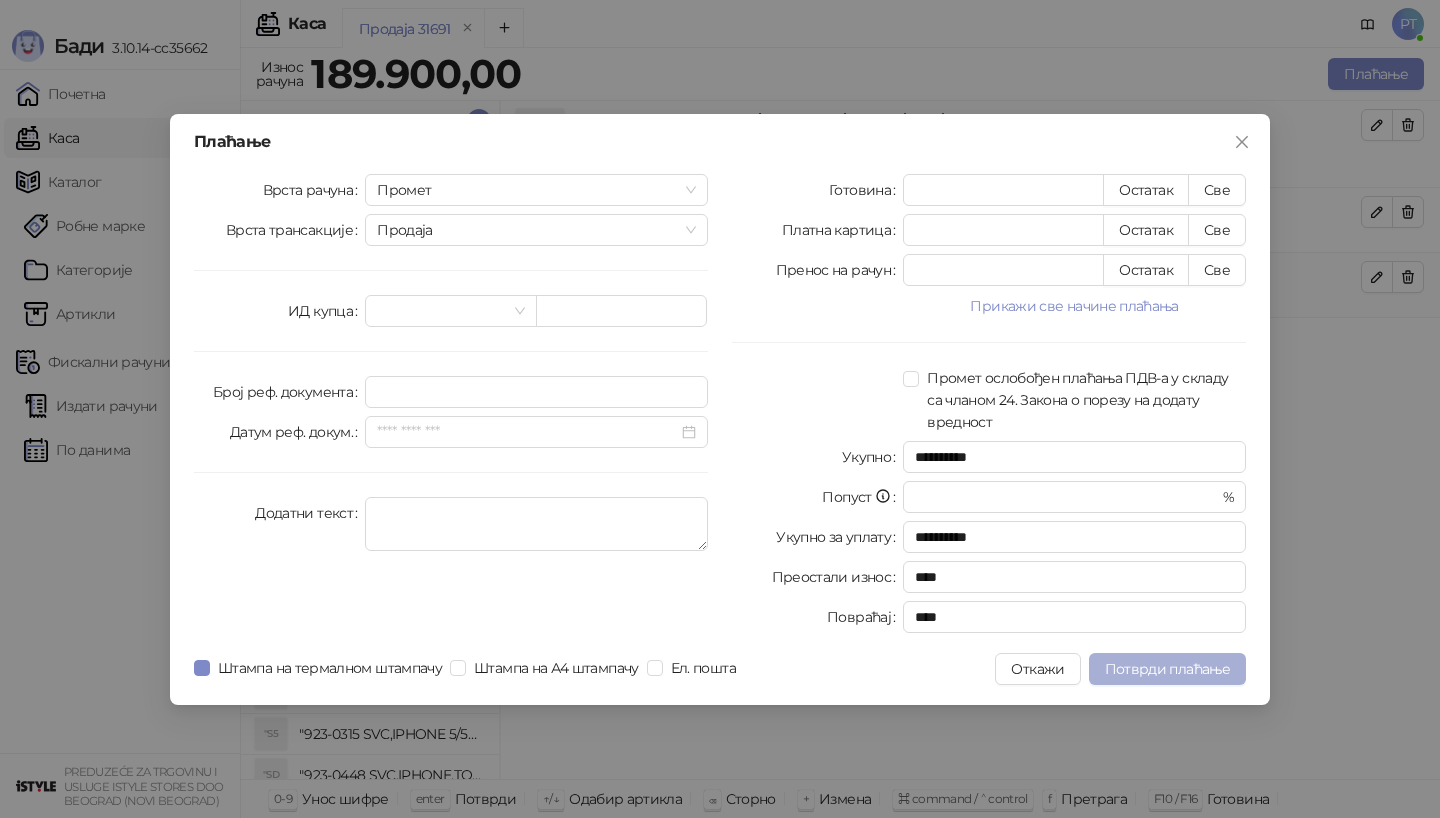 click on "Потврди плаћање" at bounding box center [1167, 669] 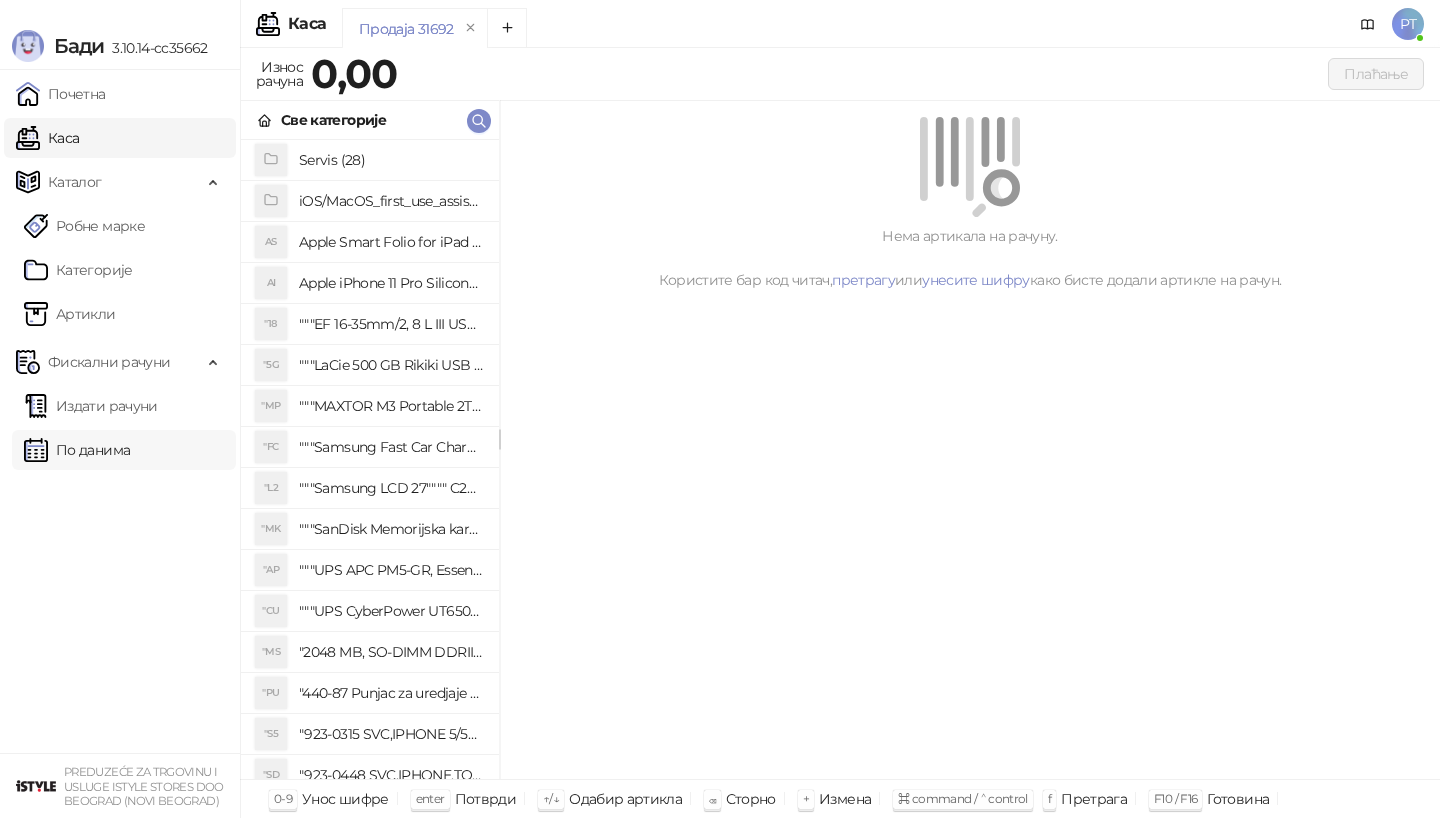 click on "По данима" at bounding box center (77, 450) 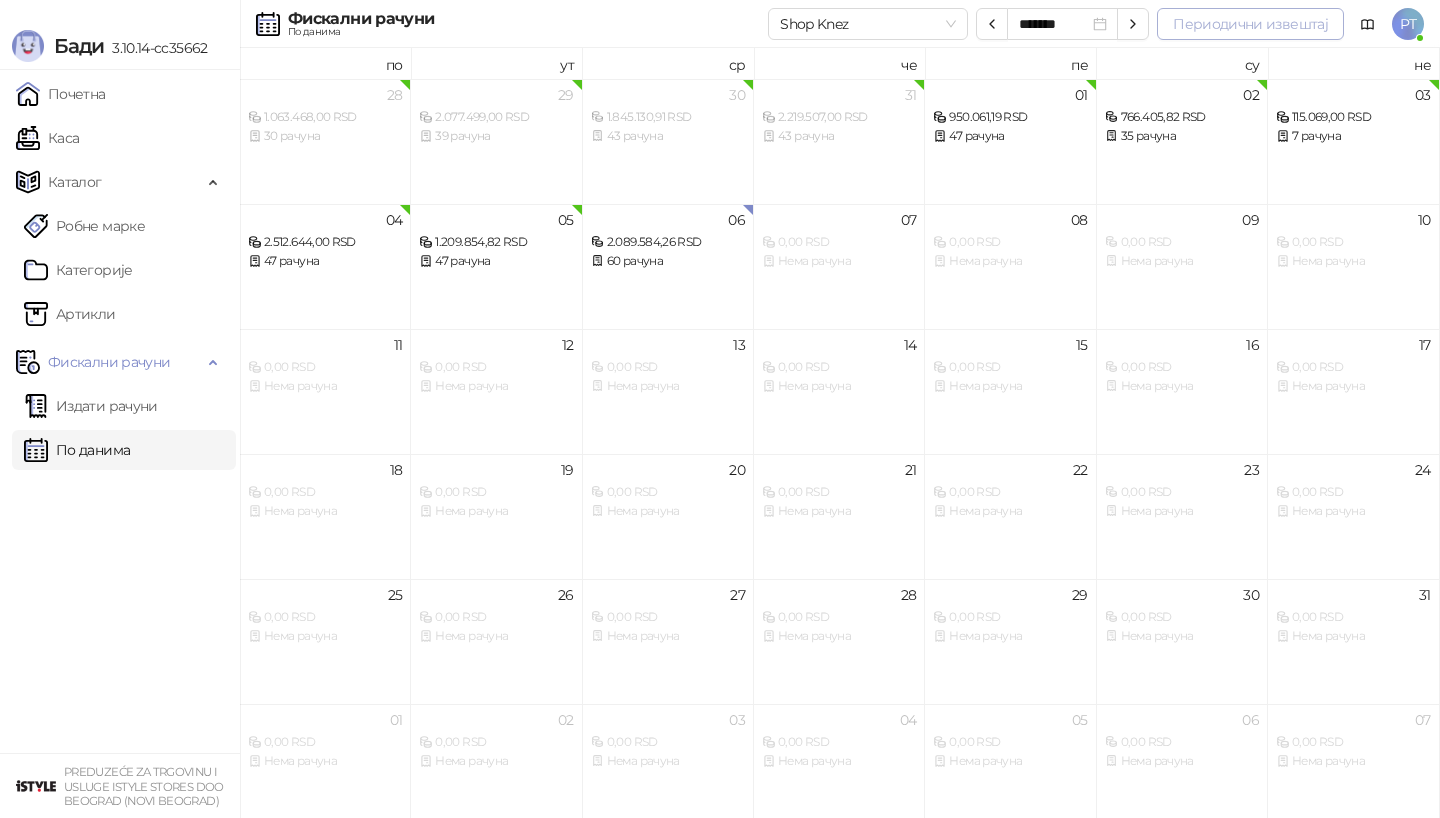 click on "Периодични извештај" at bounding box center [1250, 24] 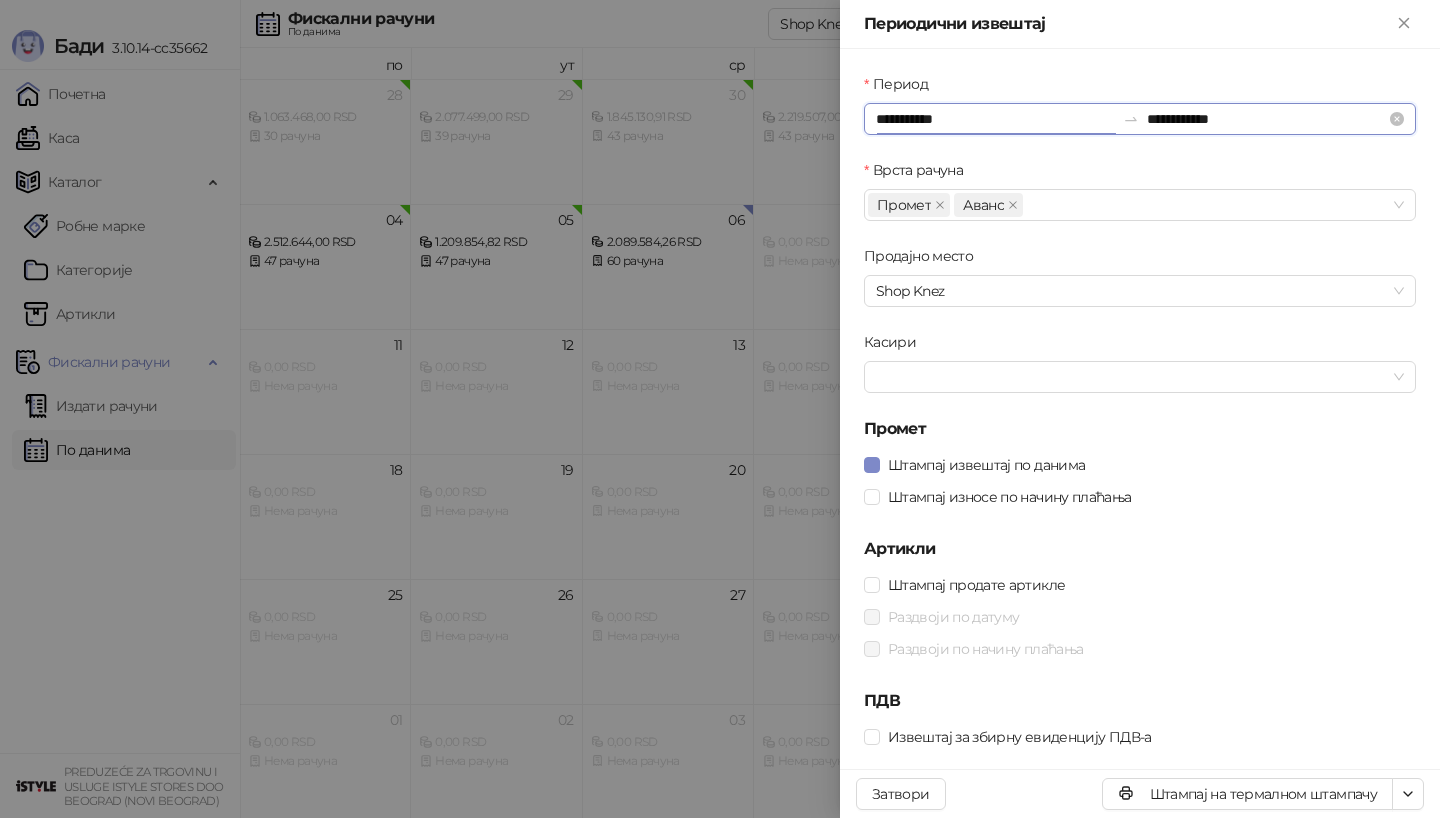click on "**********" at bounding box center (995, 119) 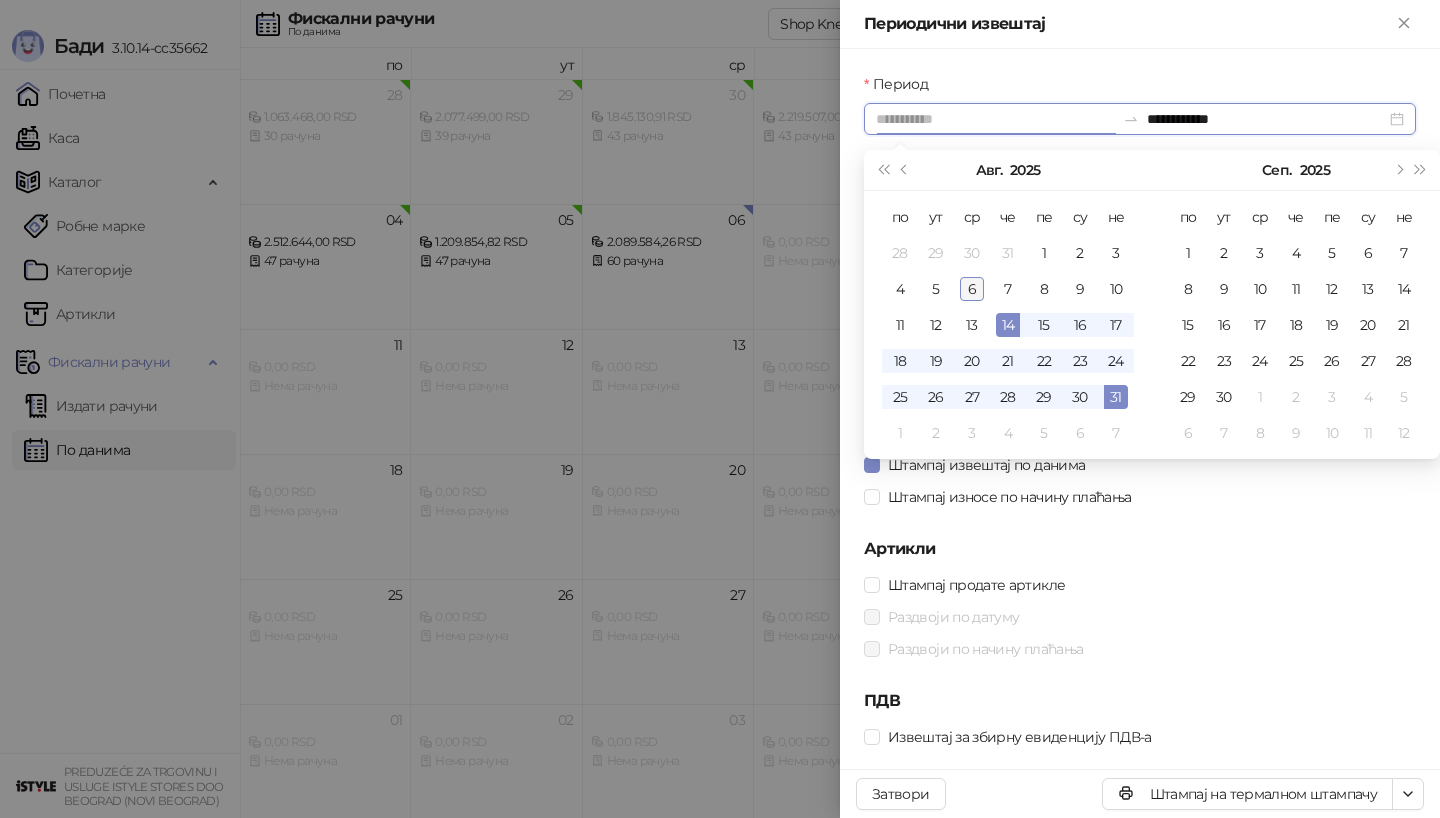 type on "**********" 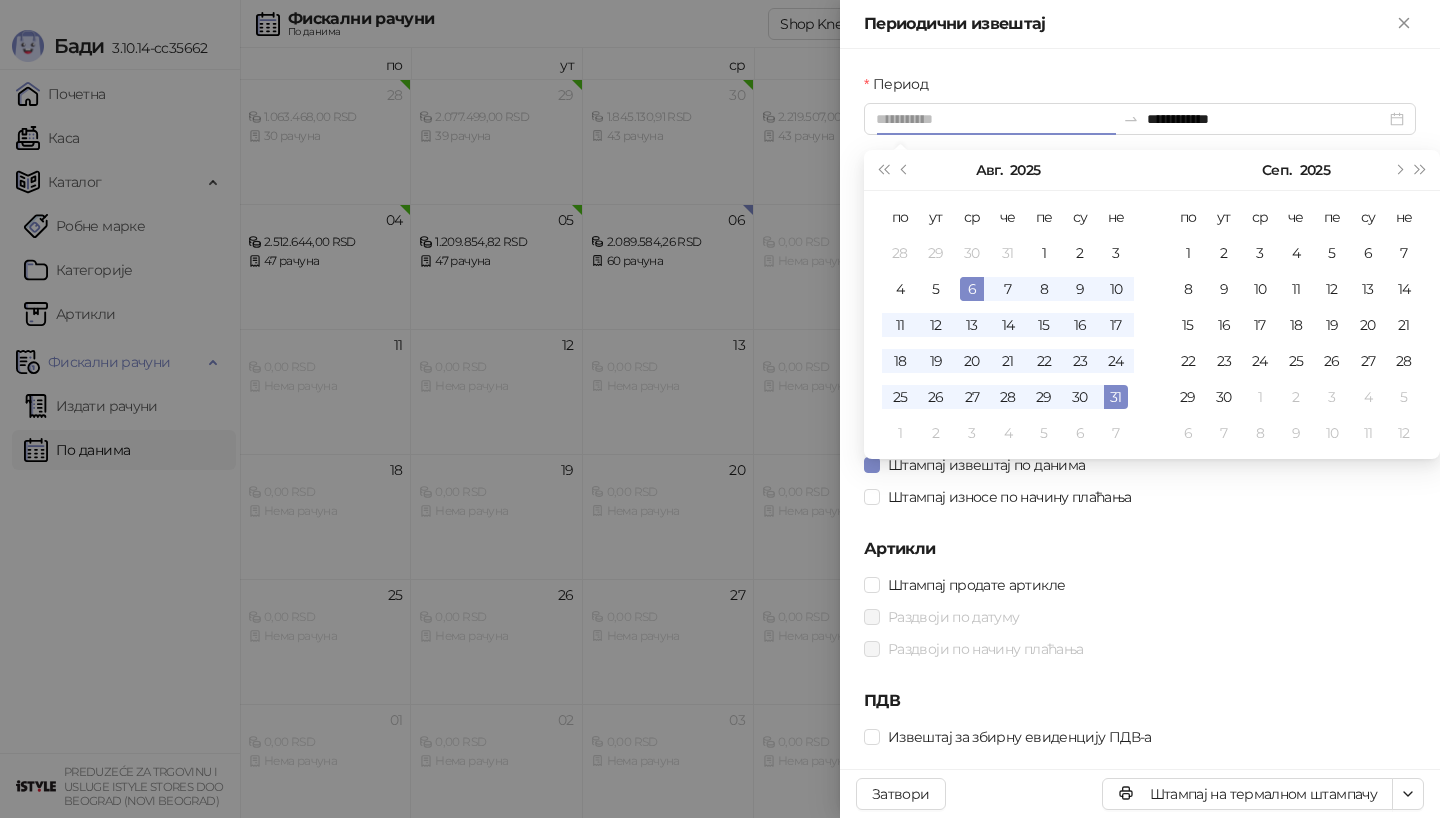 click on "6" at bounding box center (972, 289) 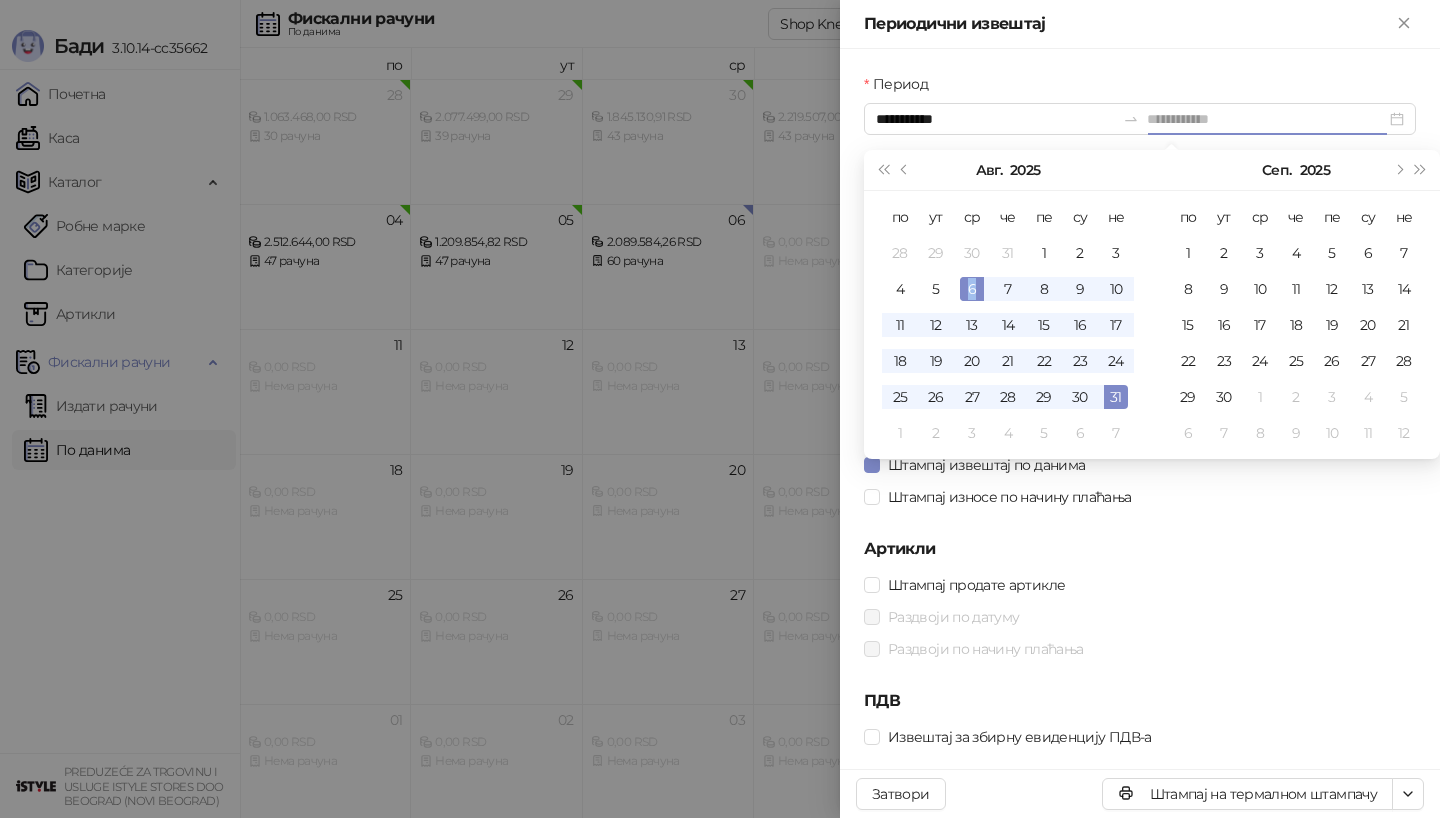 click on "6" at bounding box center [972, 289] 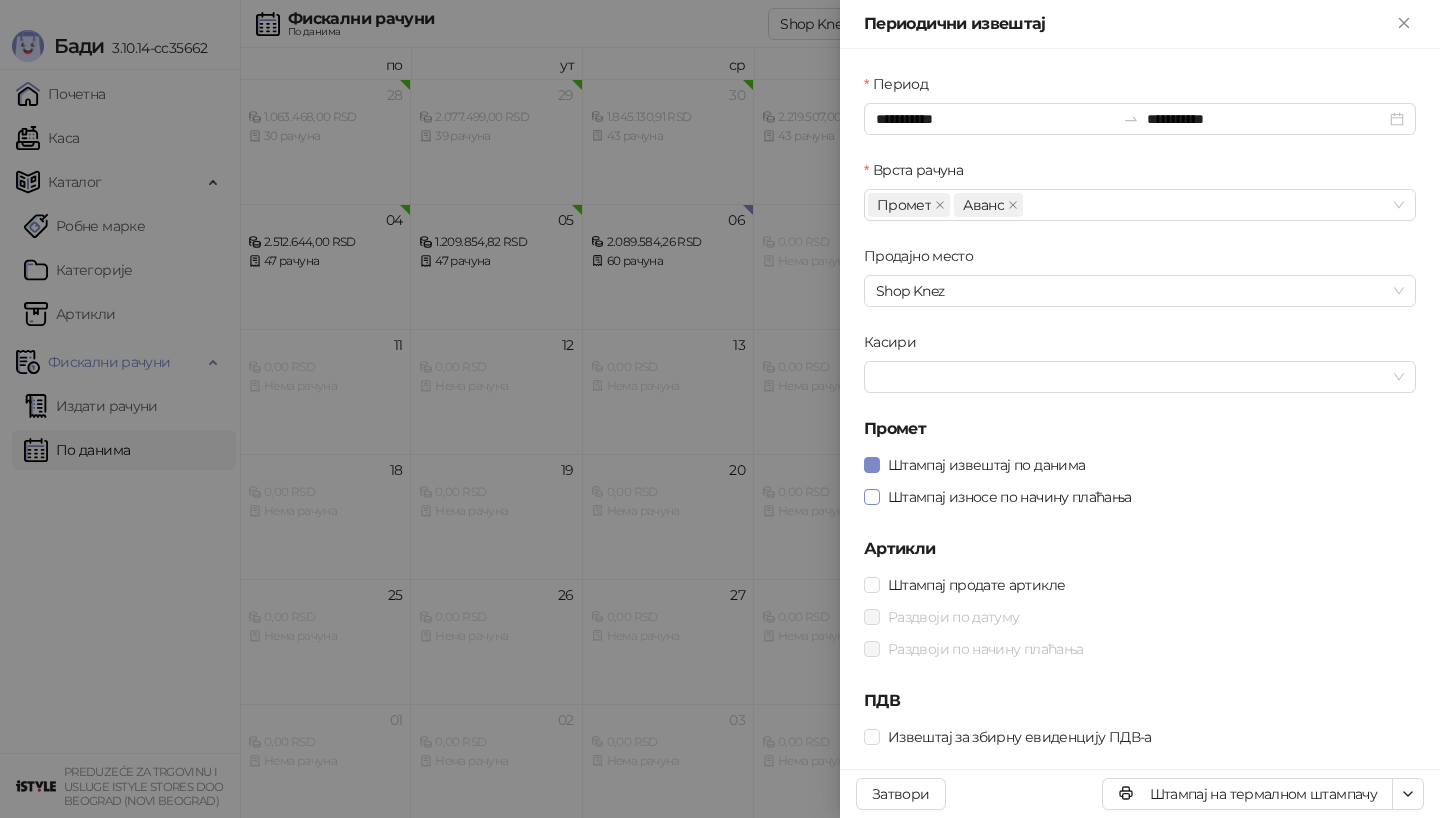 click on "Штампај износе по начину плаћања" at bounding box center (1010, 497) 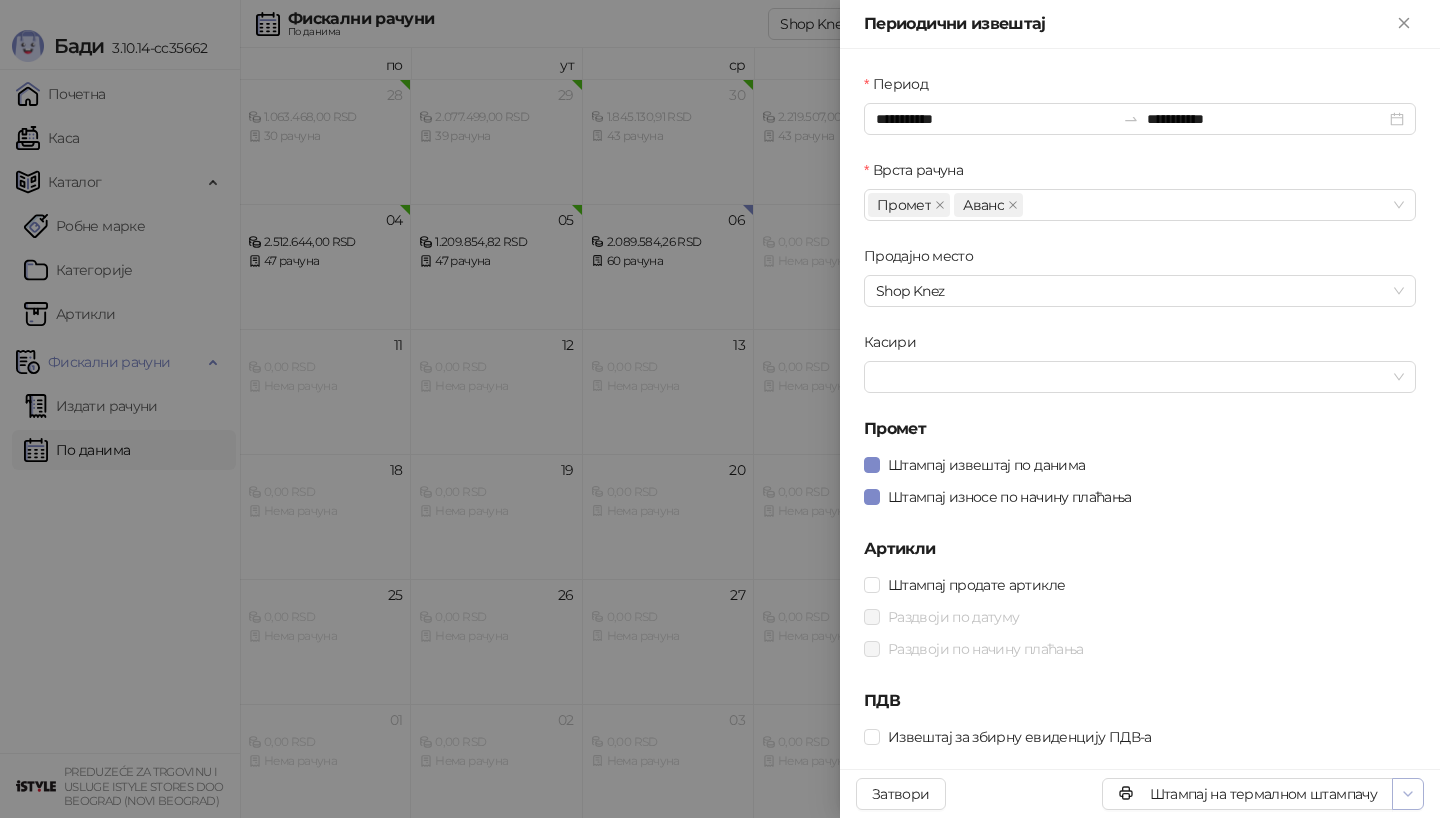 click 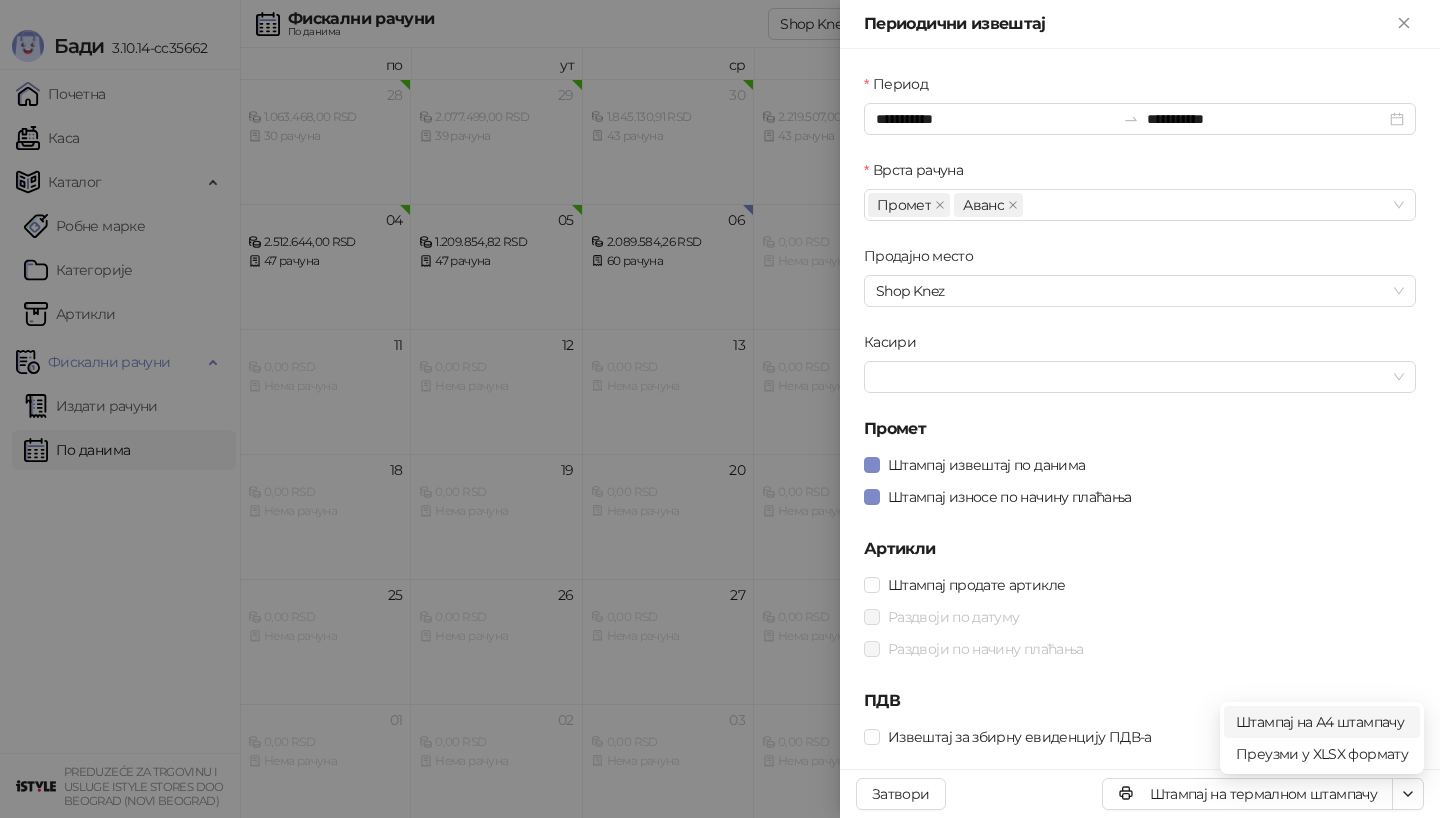 click on "Штампај на А4 штампачу" at bounding box center [1322, 722] 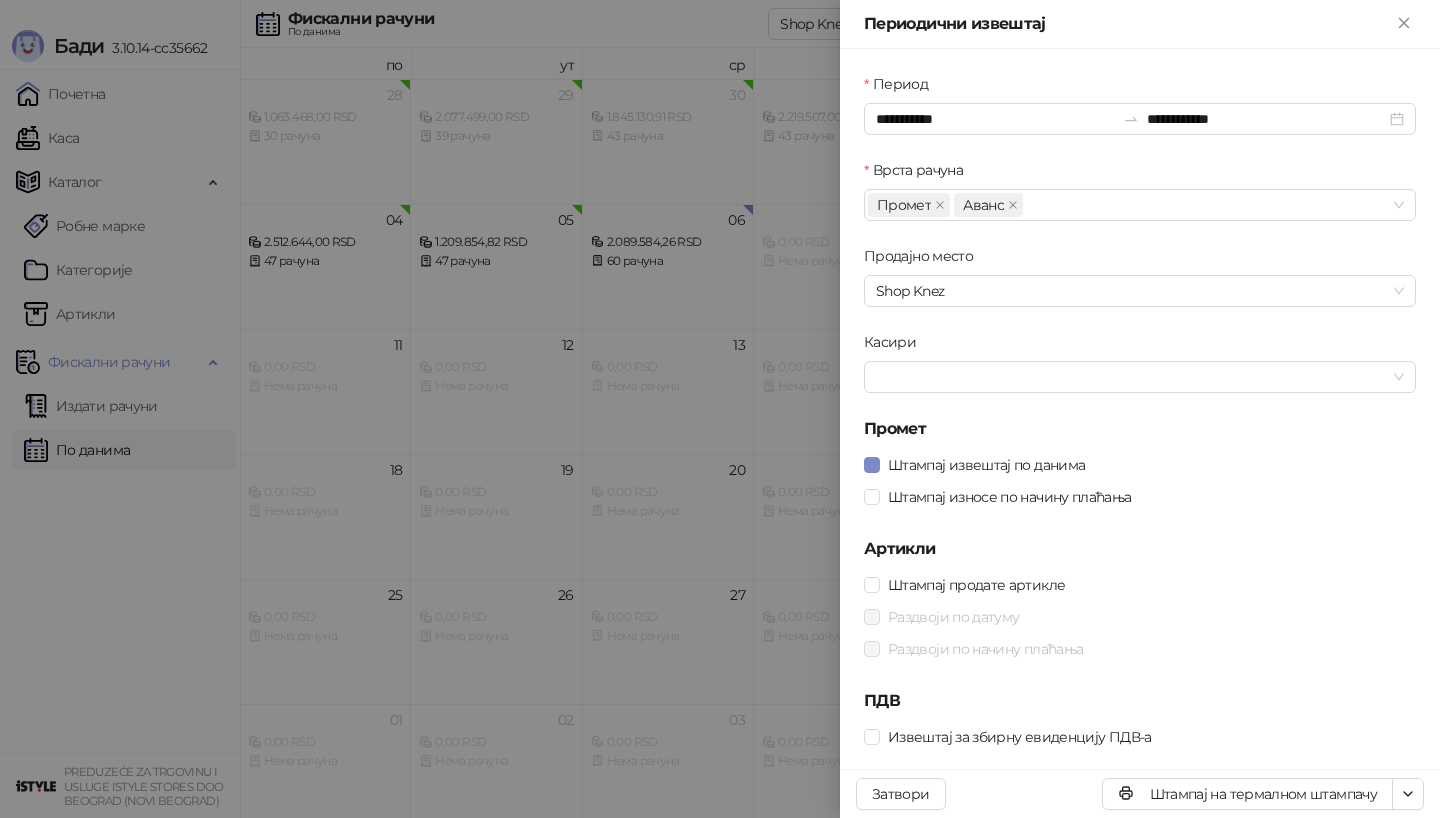 click at bounding box center [720, 409] 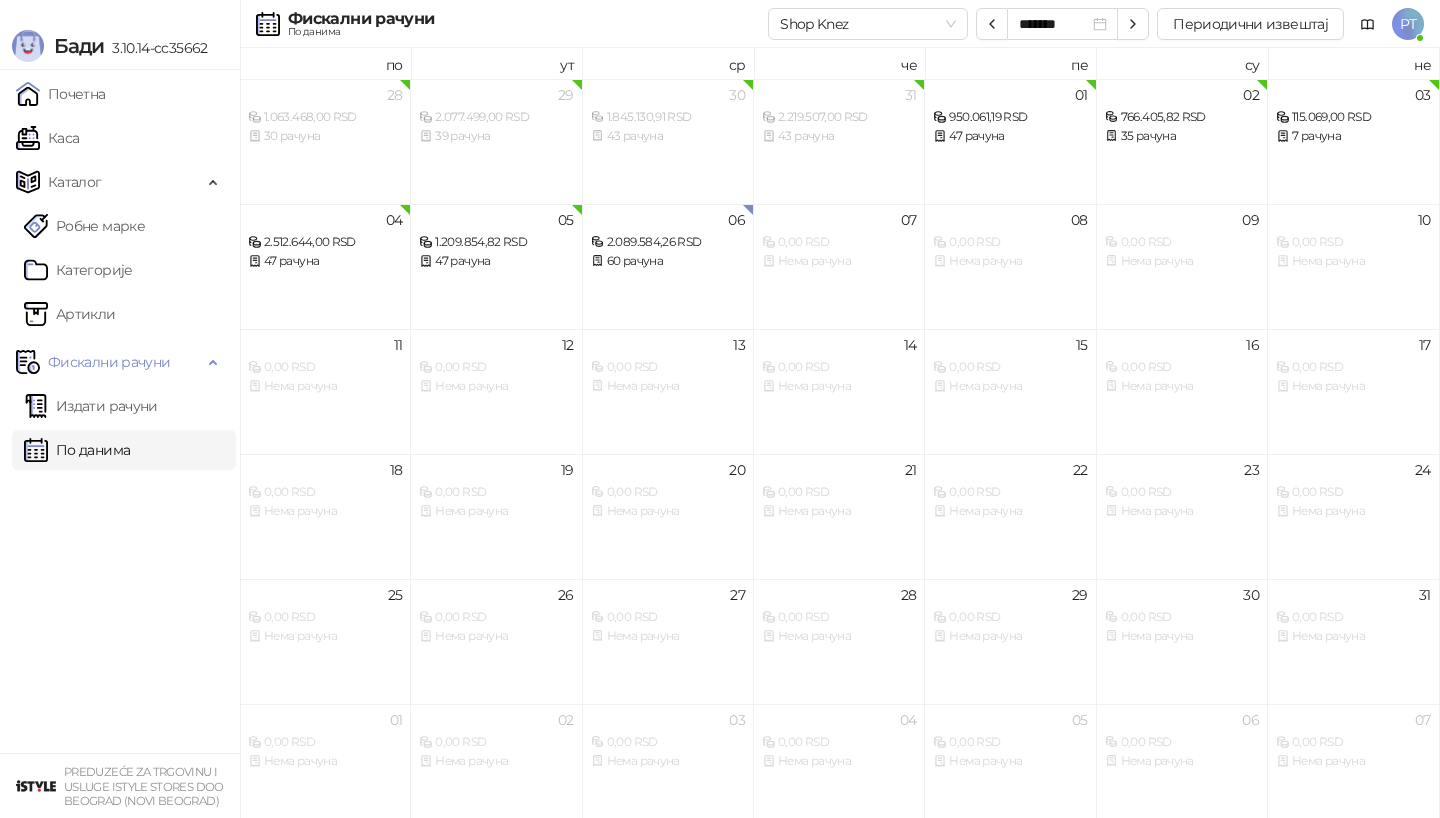 click on "Каса" at bounding box center (47, 138) 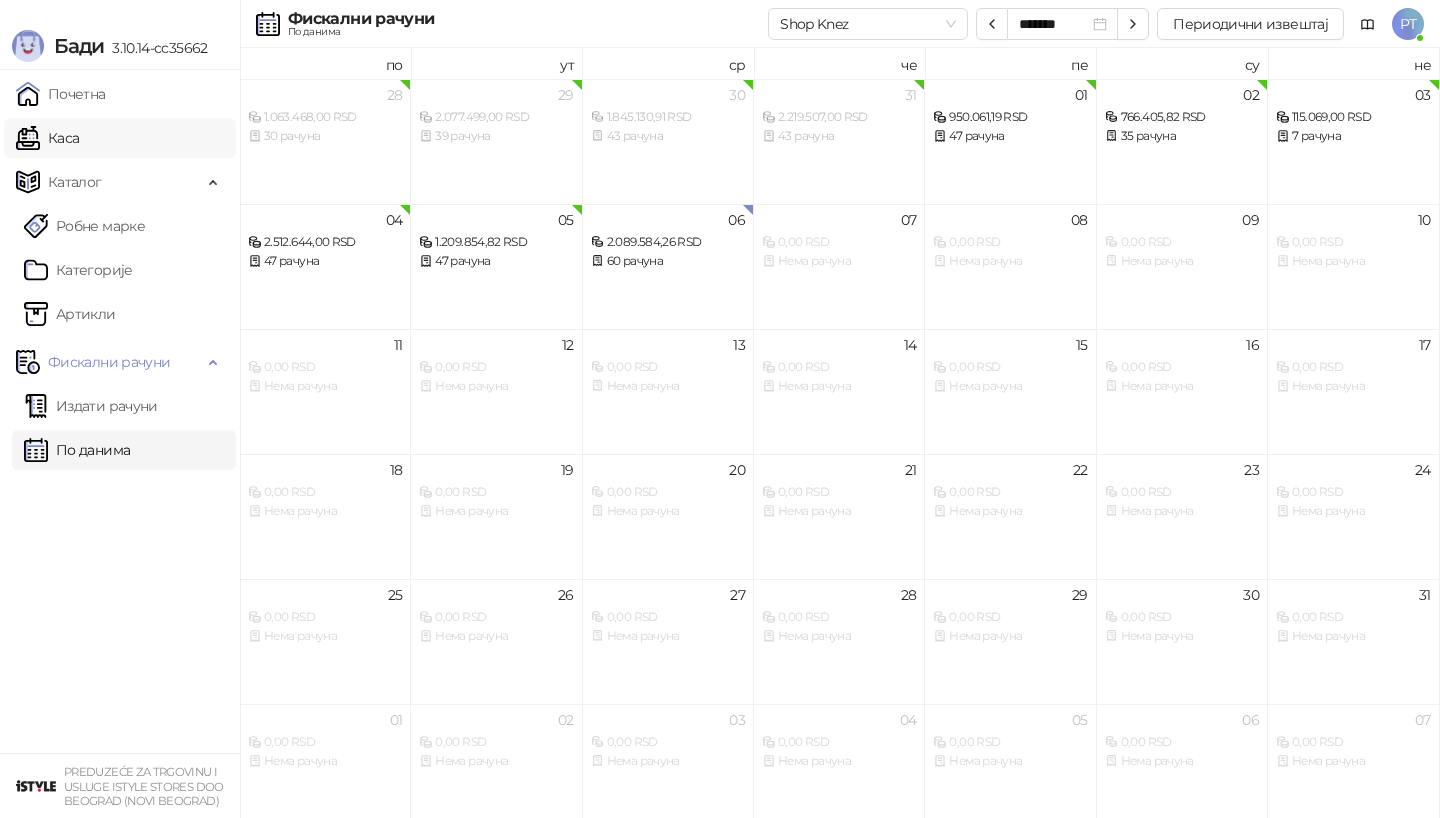 click on "Каса" at bounding box center (47, 138) 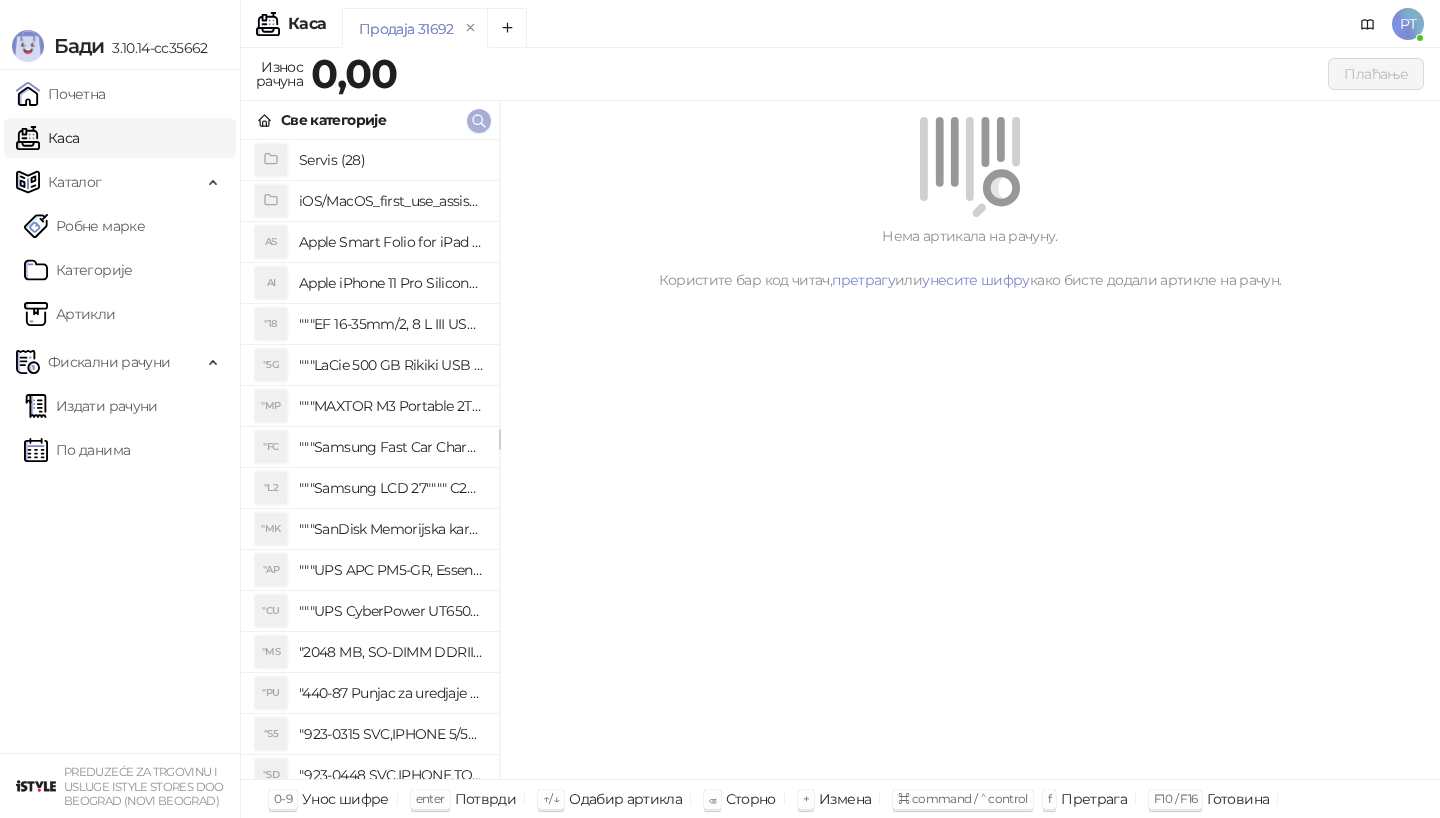 click 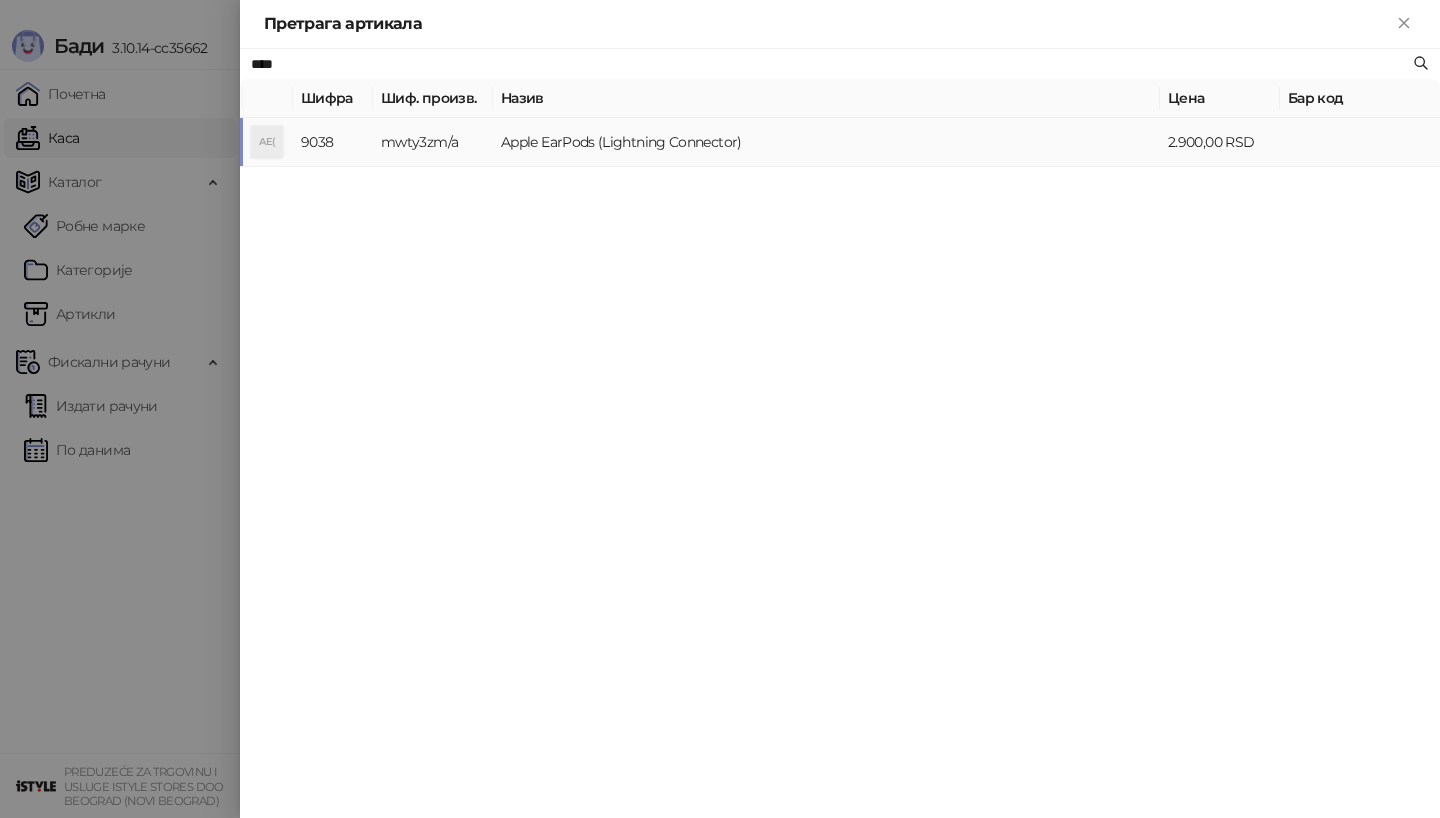 type on "****" 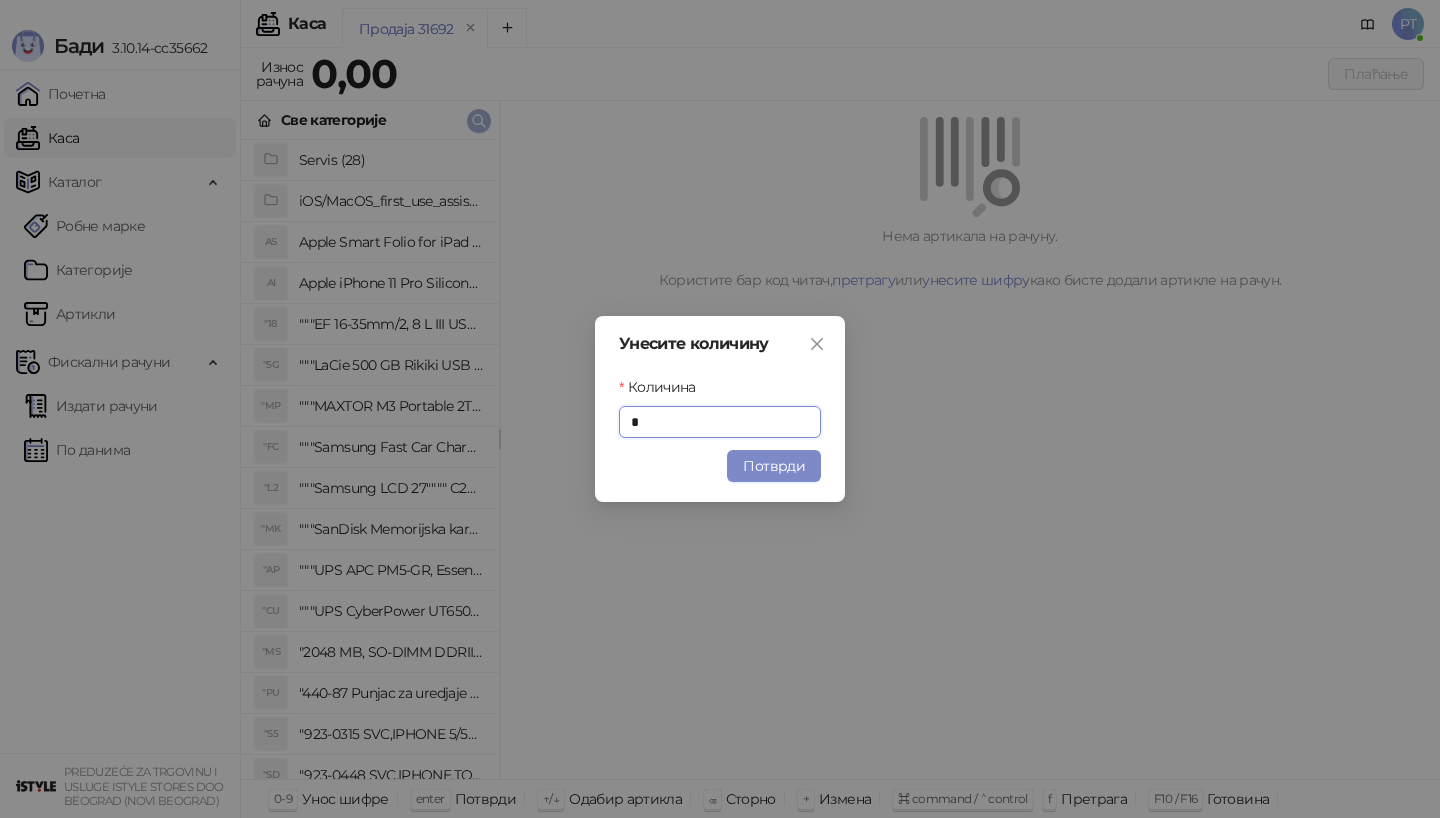 type on "*" 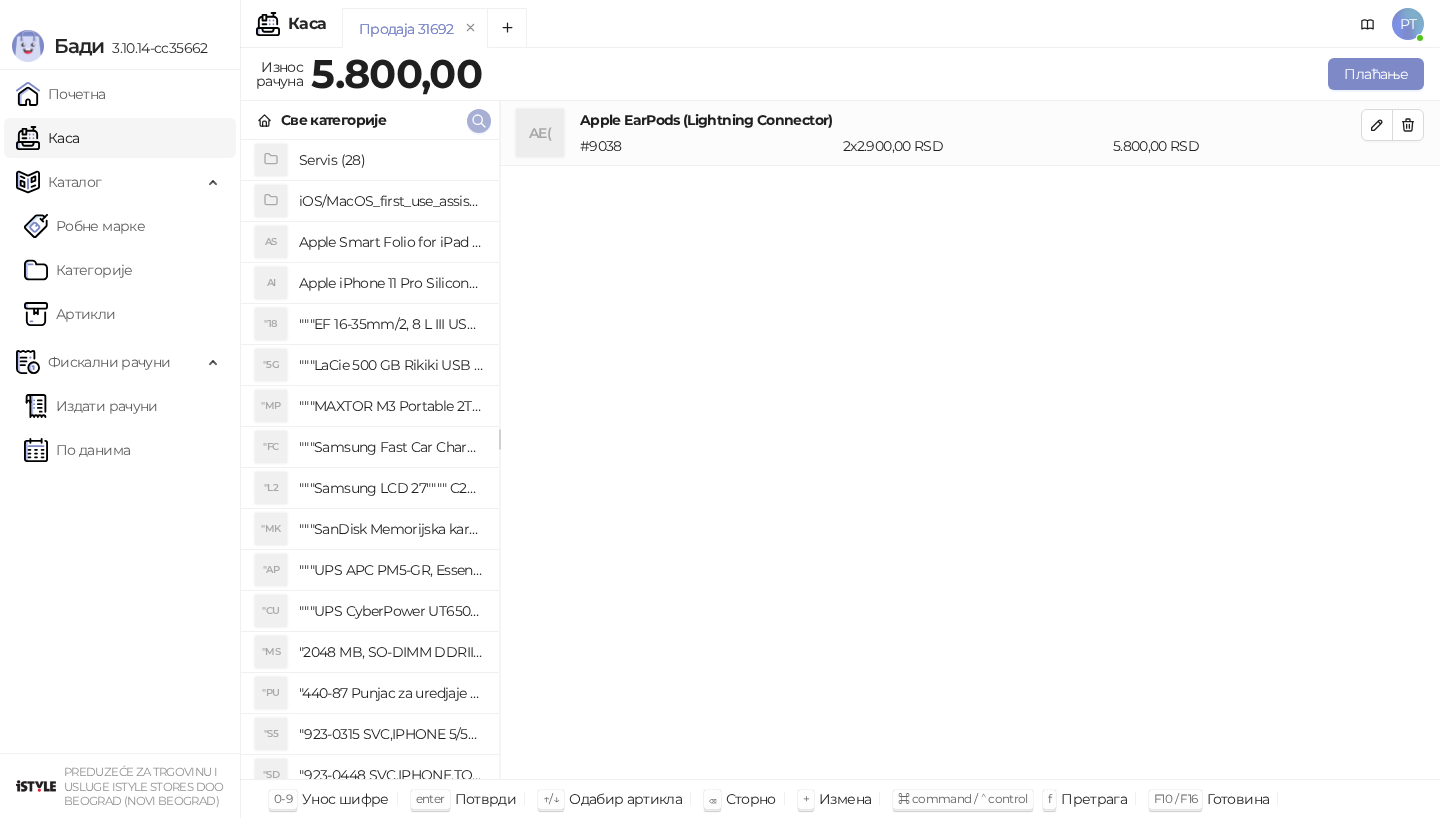 click 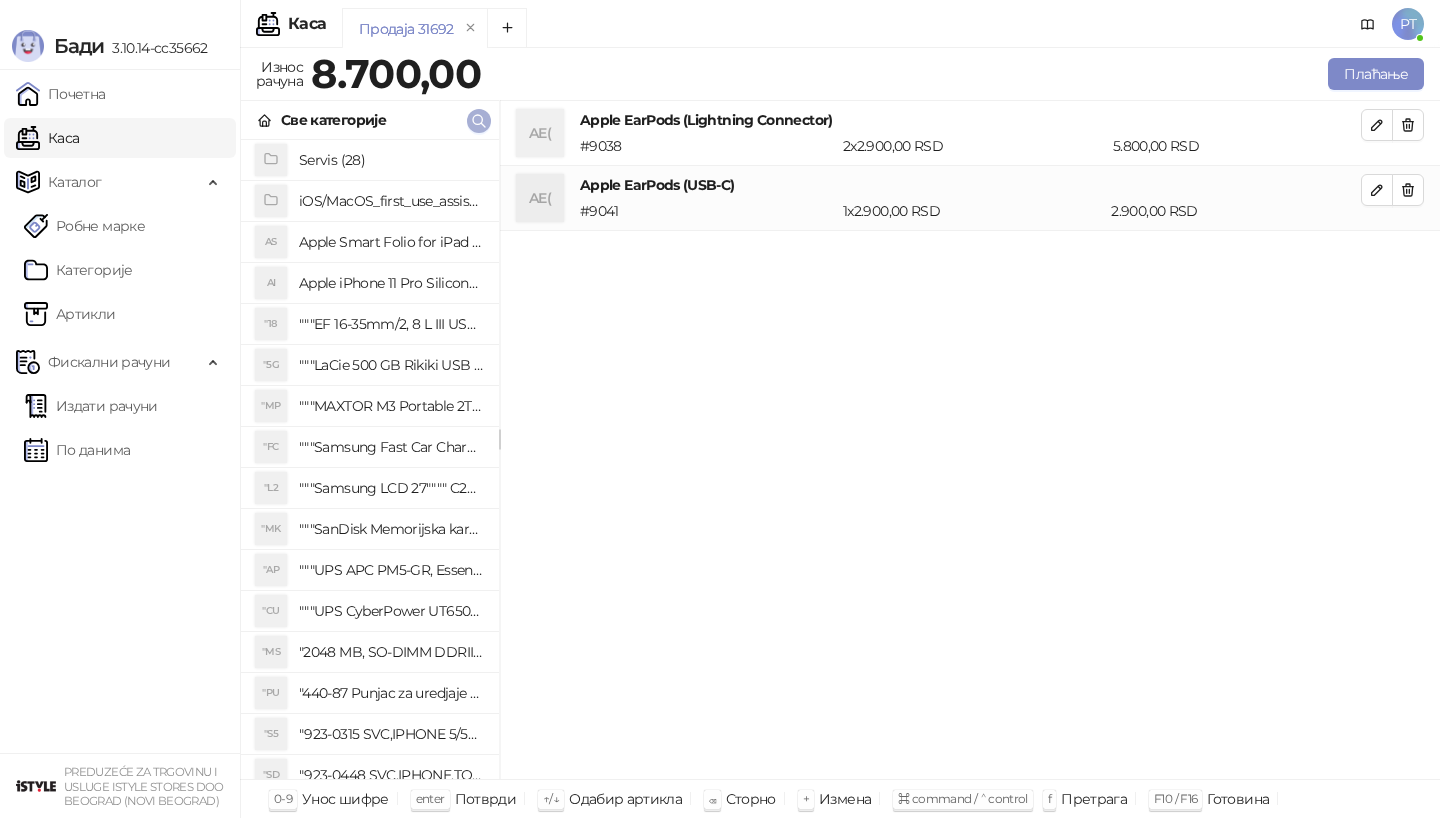 click 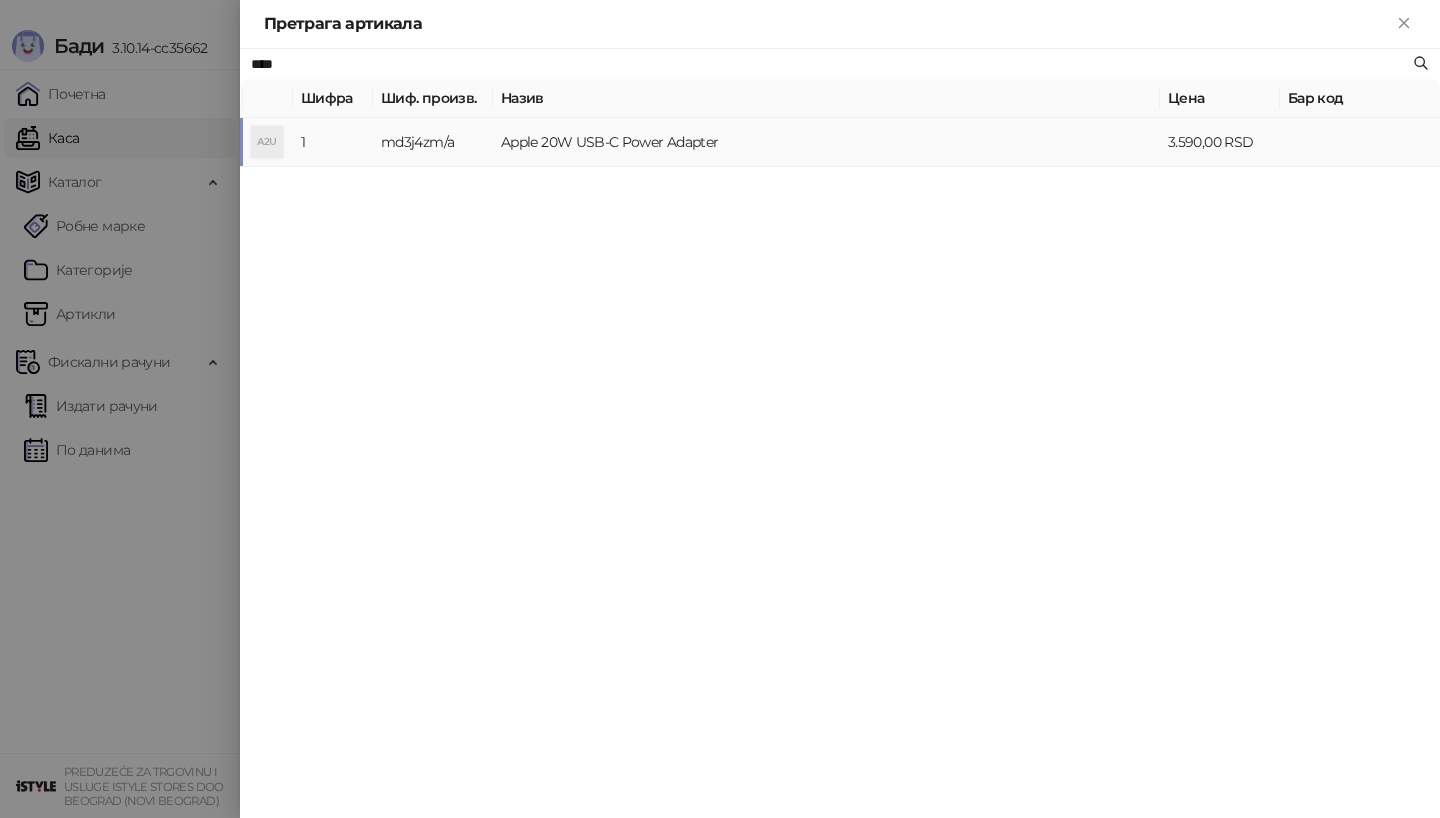 type on "****" 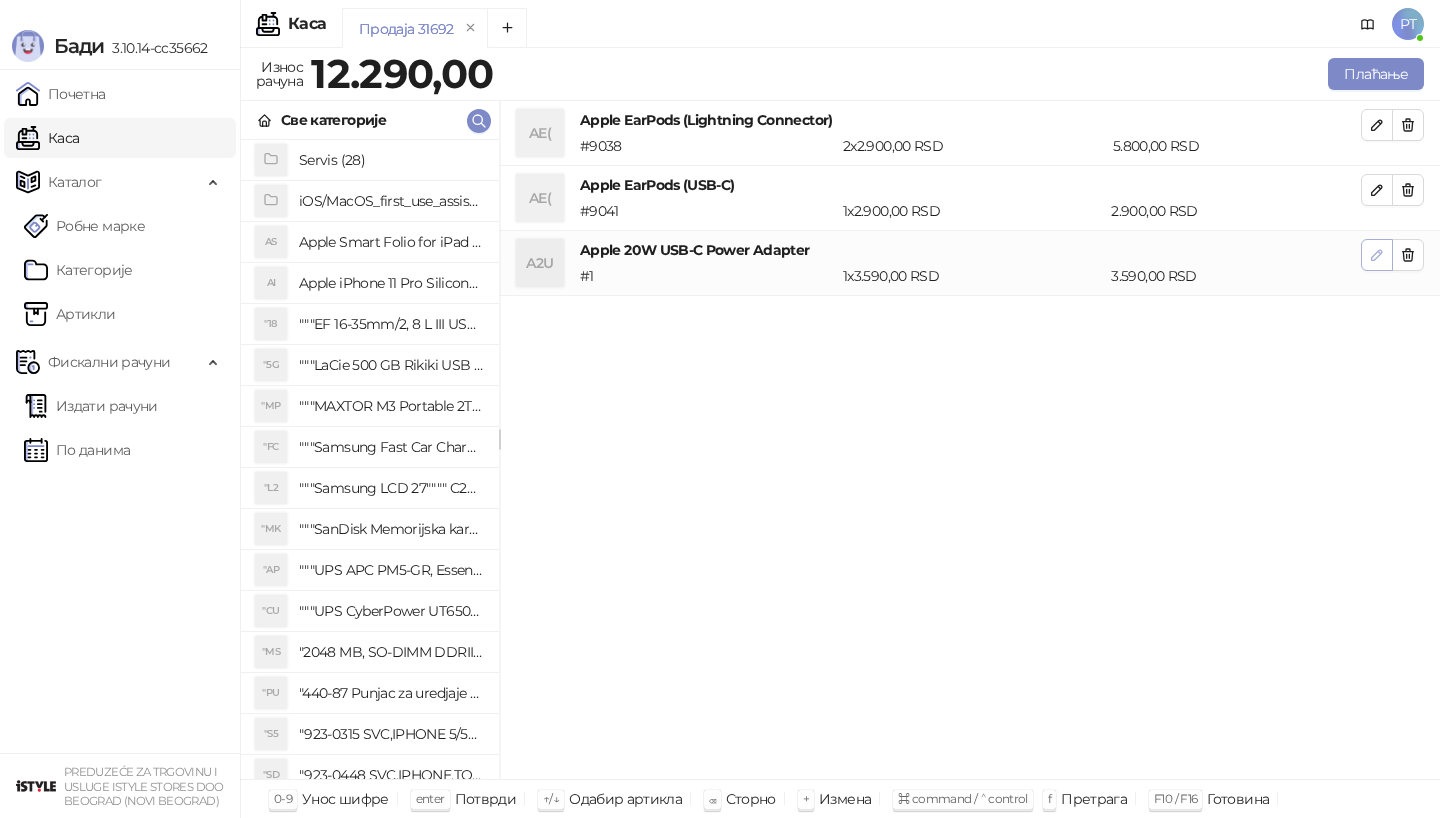 click 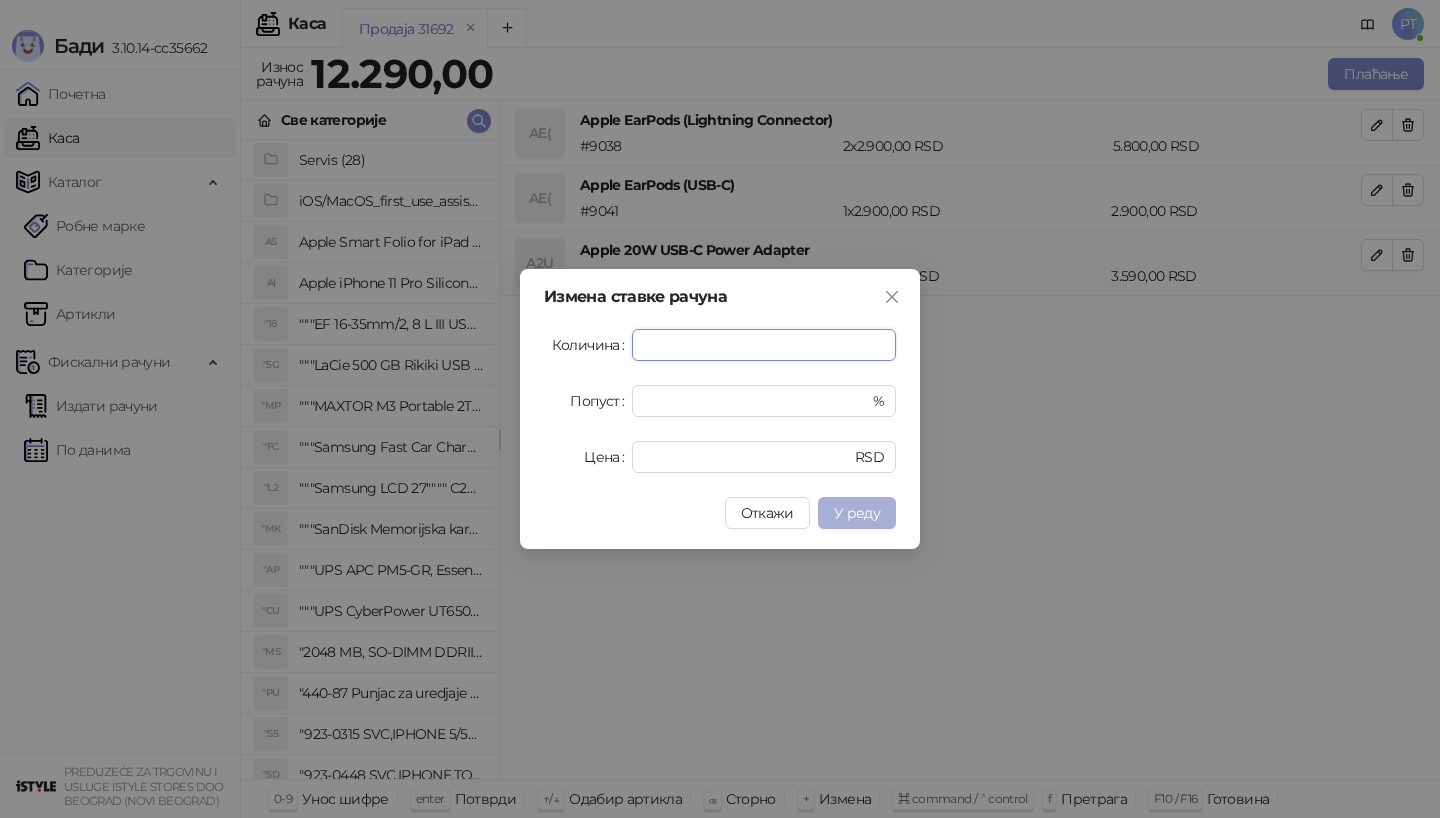 type on "*" 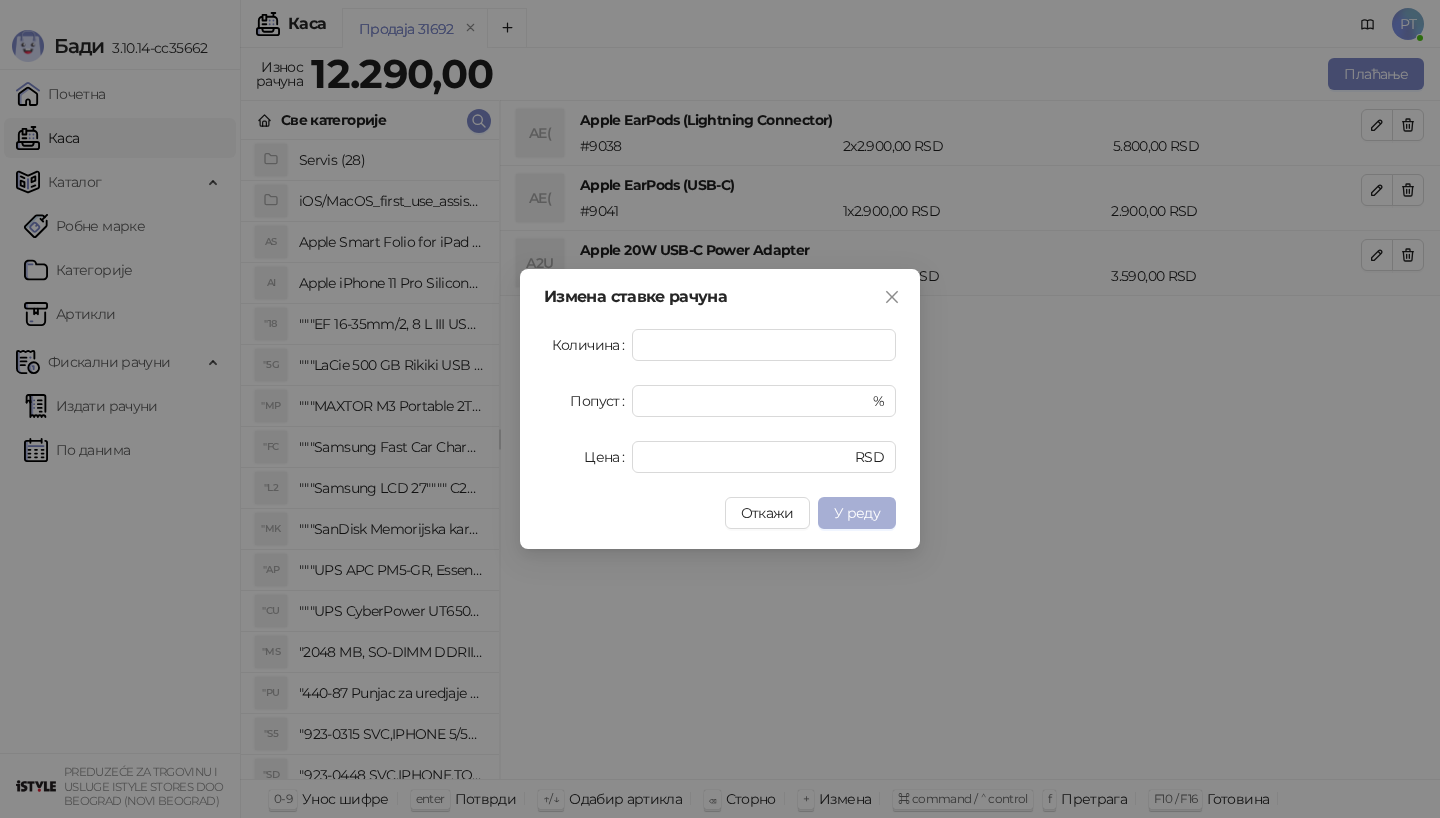 click on "У реду" at bounding box center [857, 513] 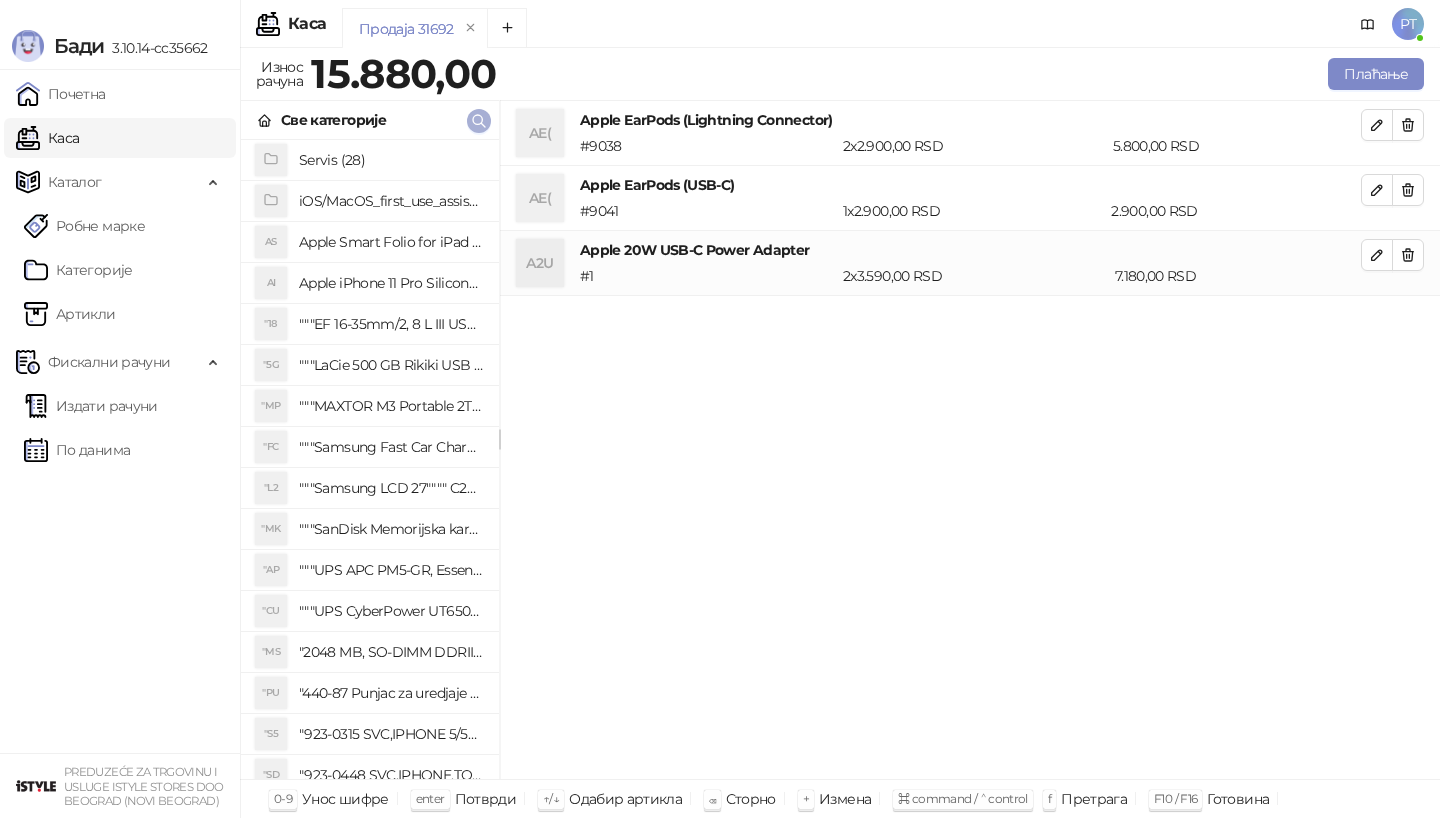 click 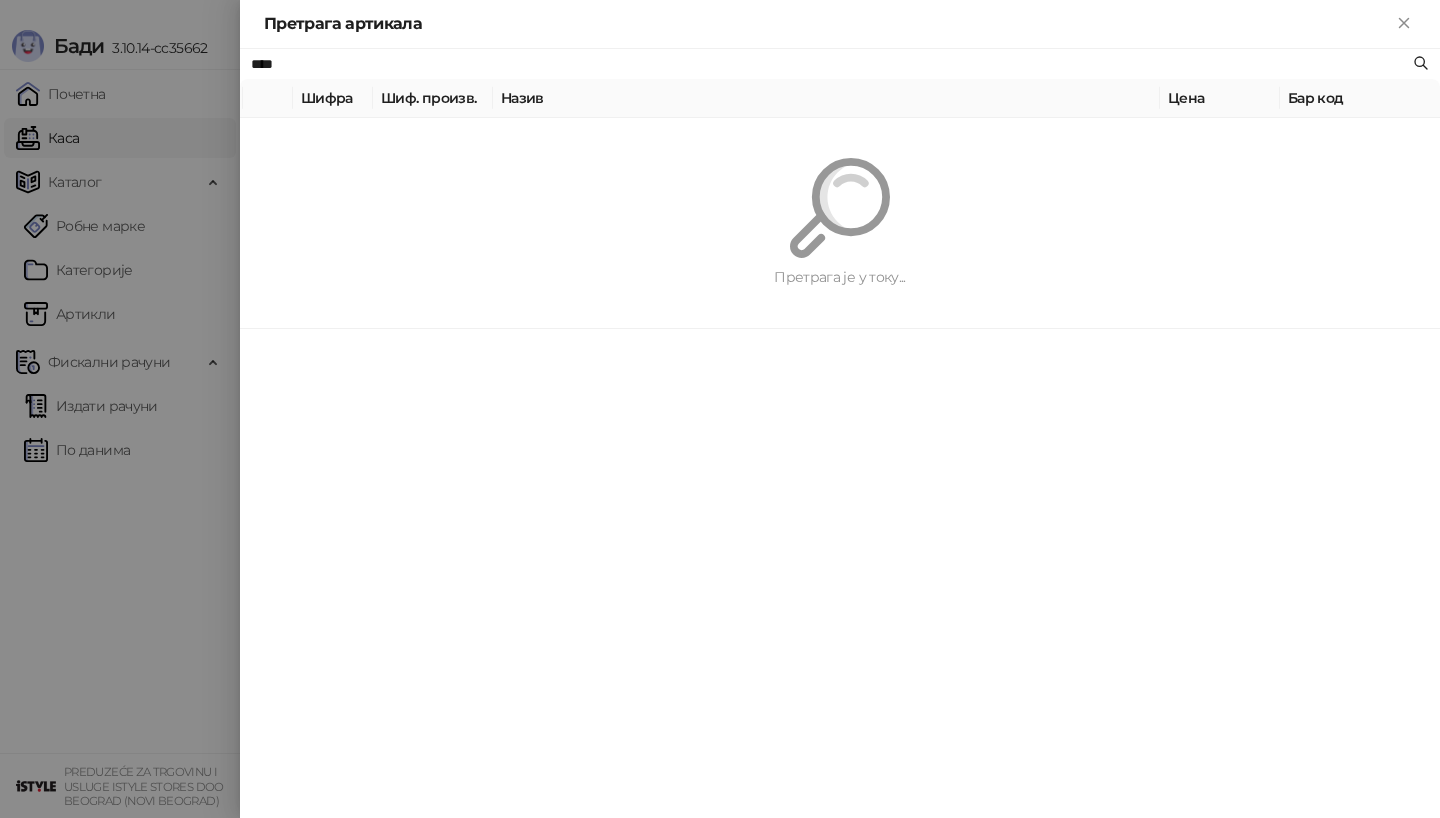 paste on "**********" 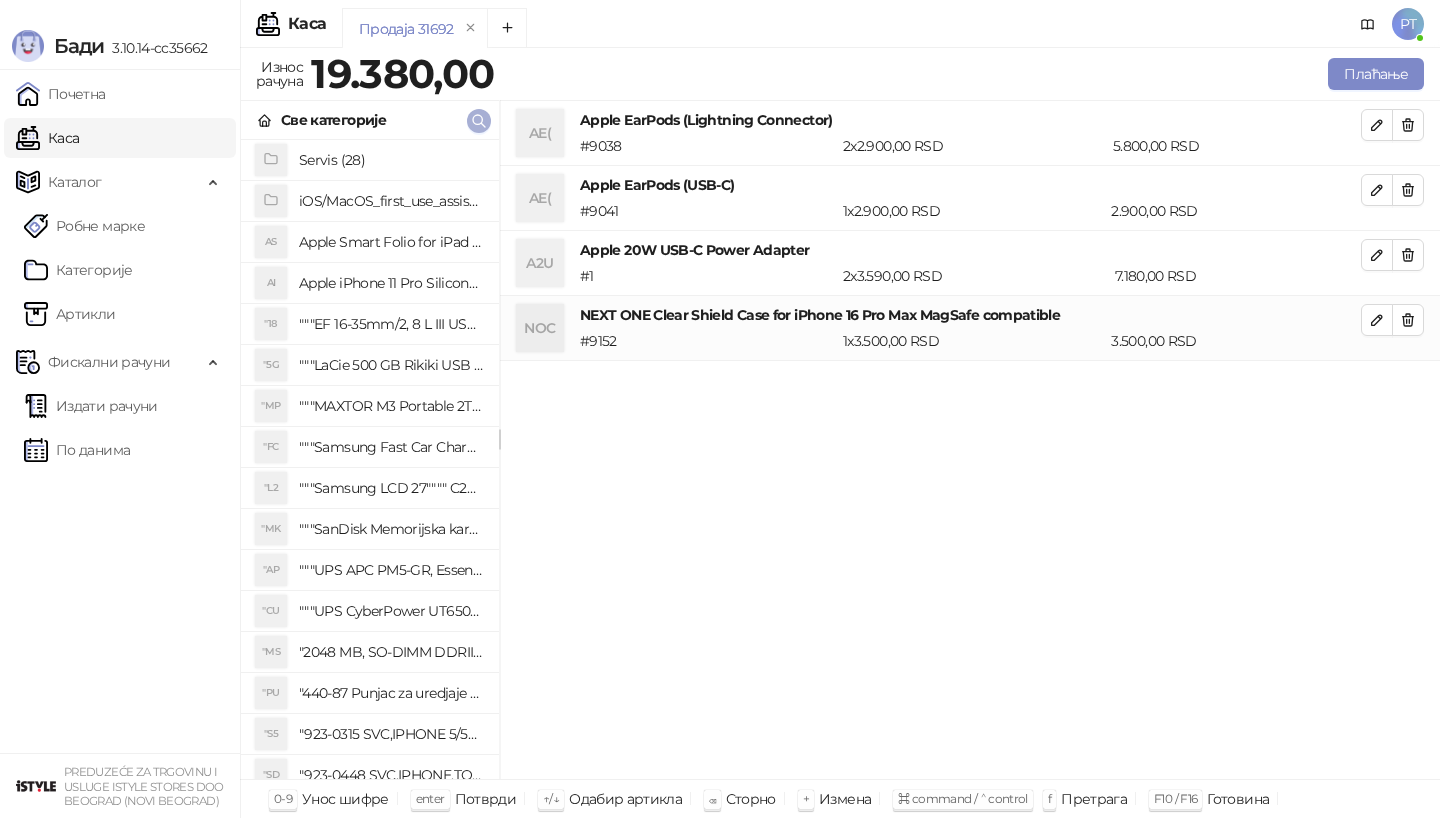 click 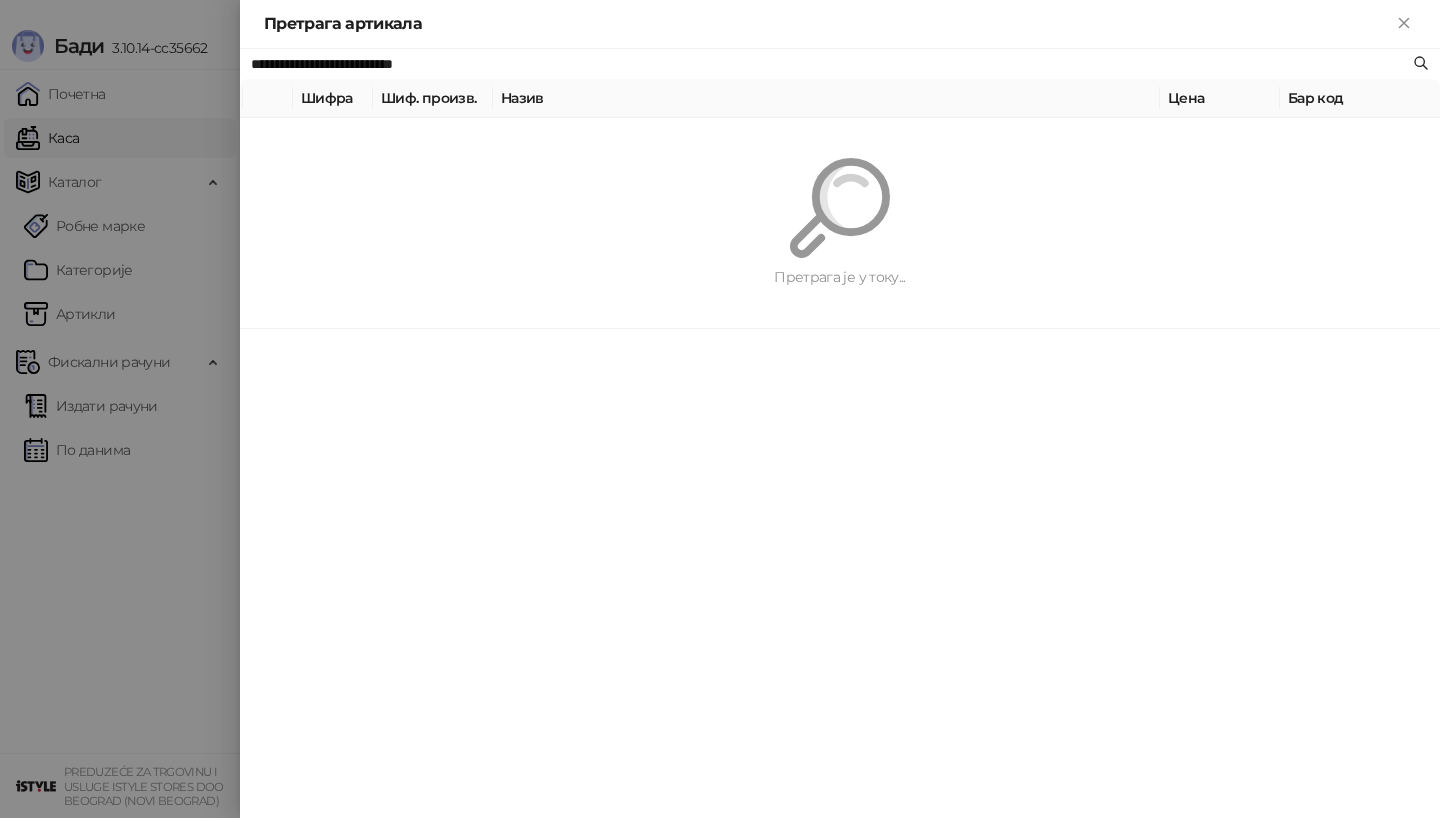 paste 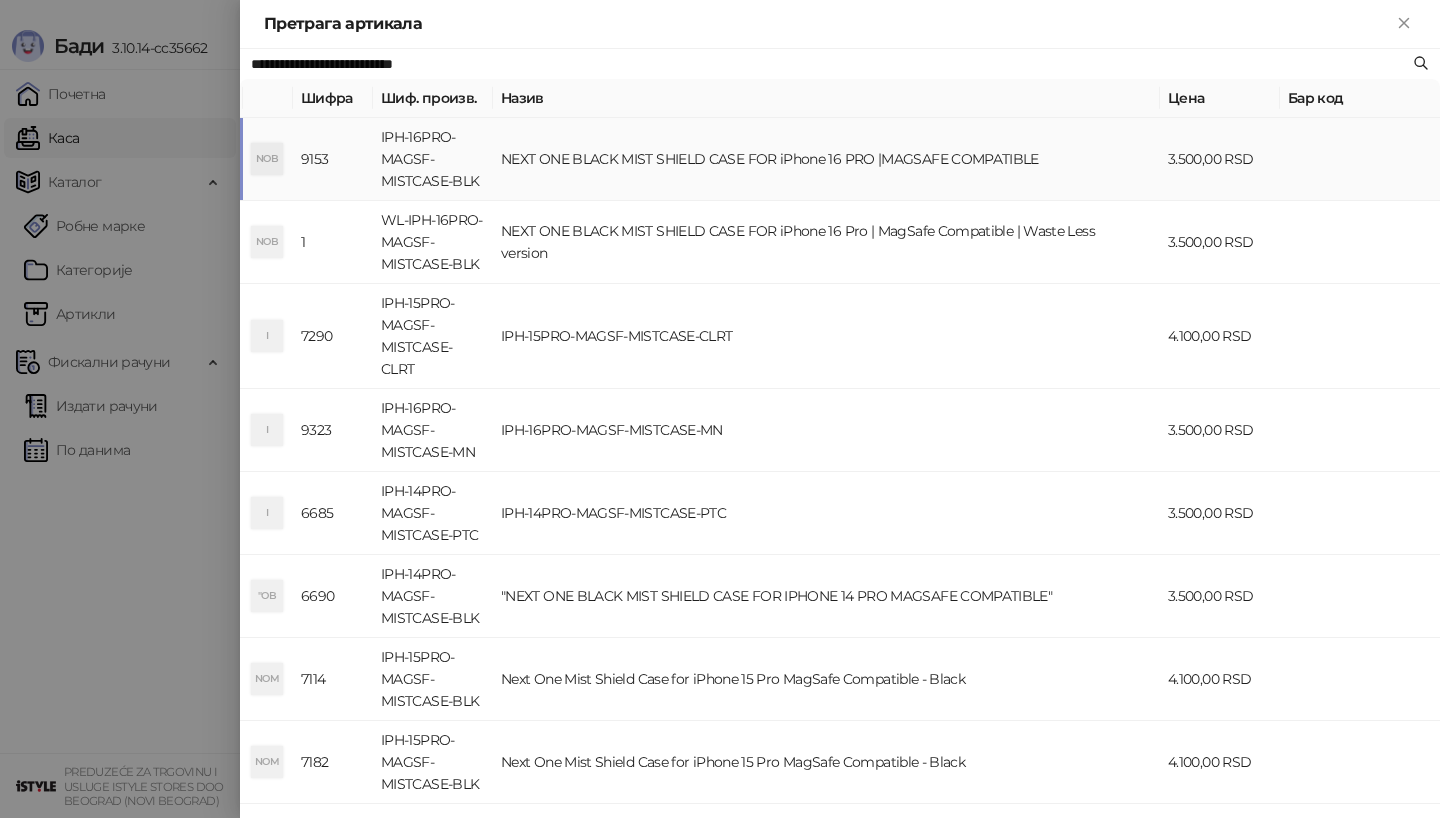 type on "**********" 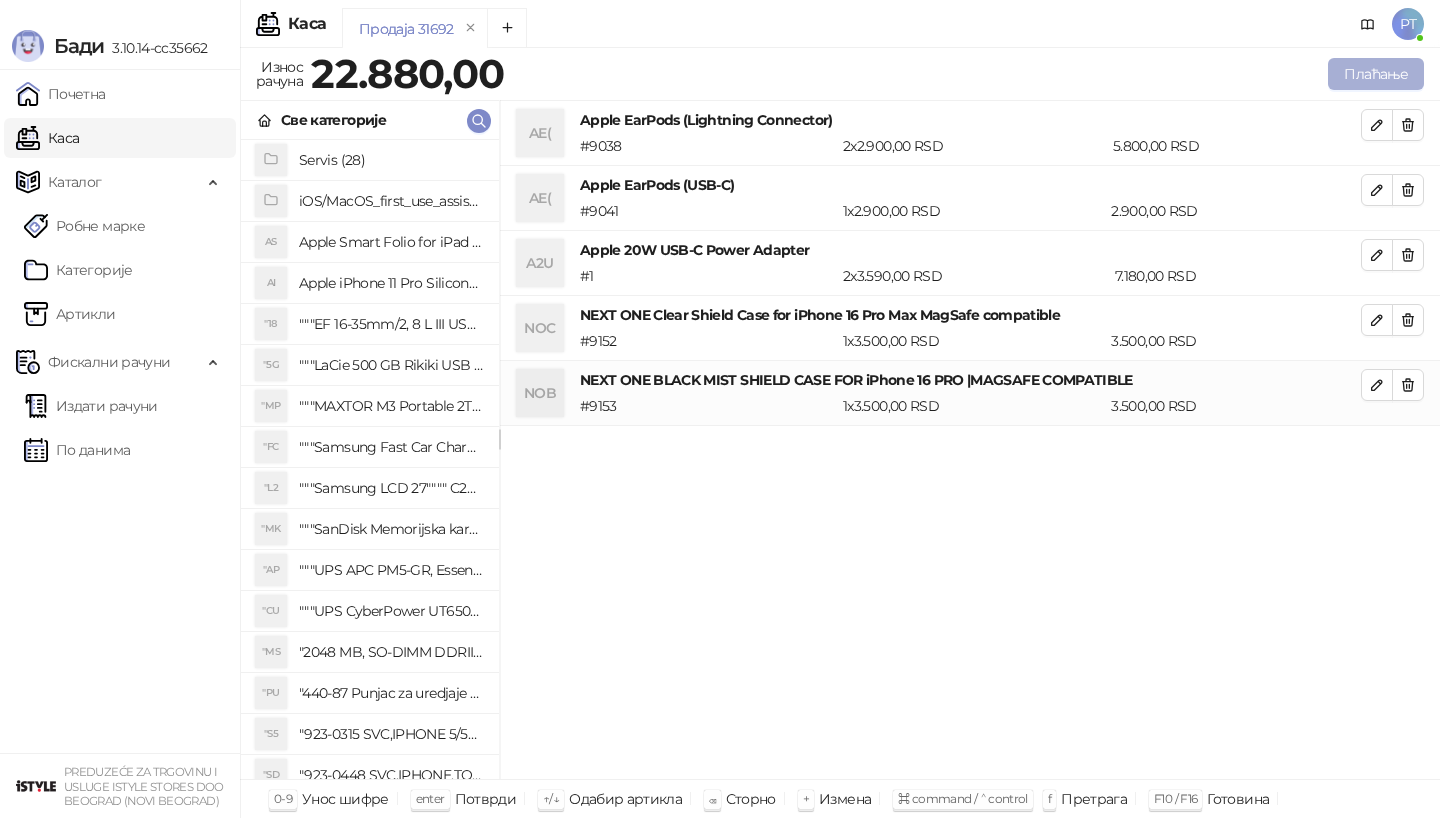 click on "Плаћање" at bounding box center [1376, 74] 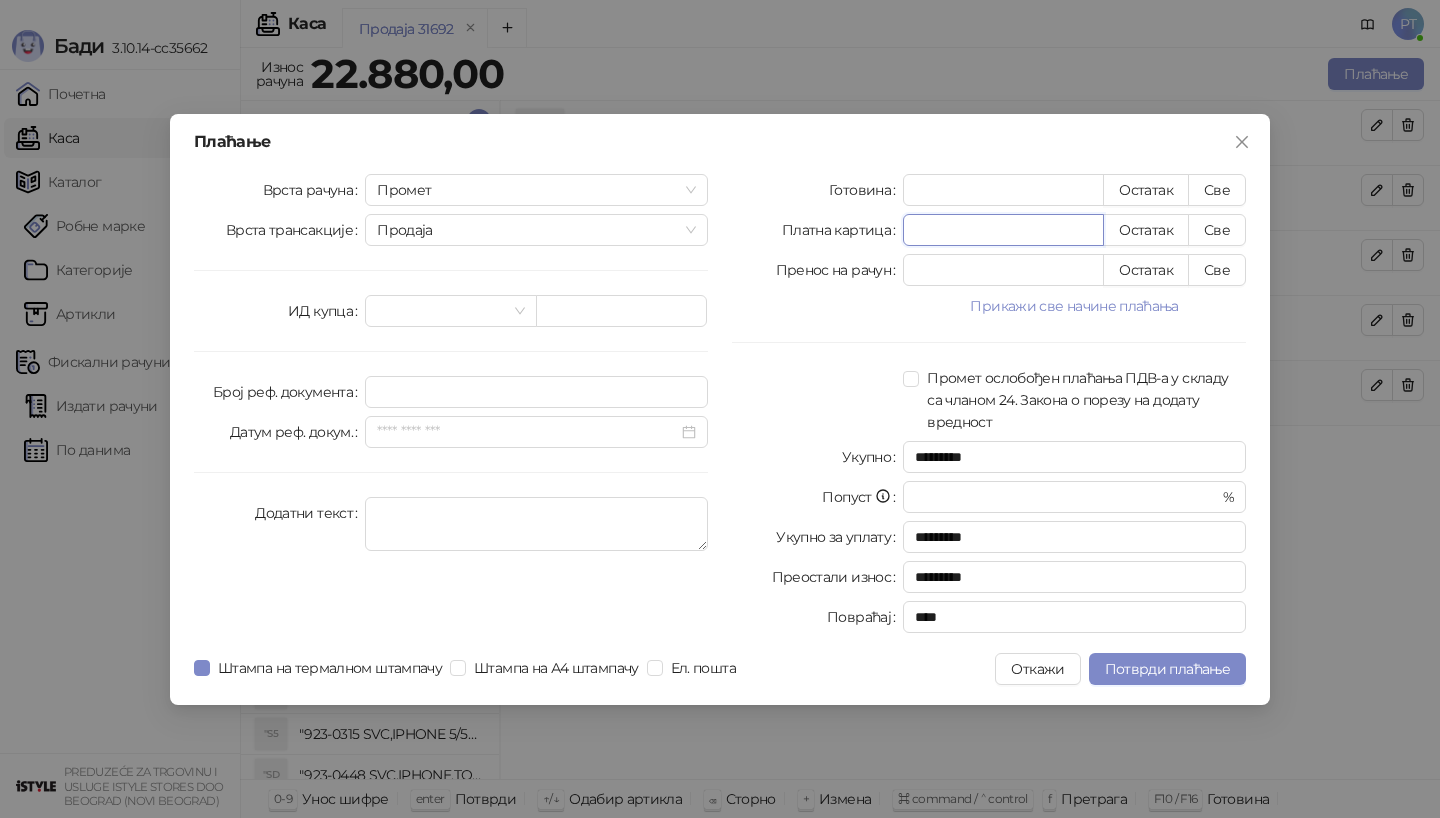 click on "*" at bounding box center (1003, 230) 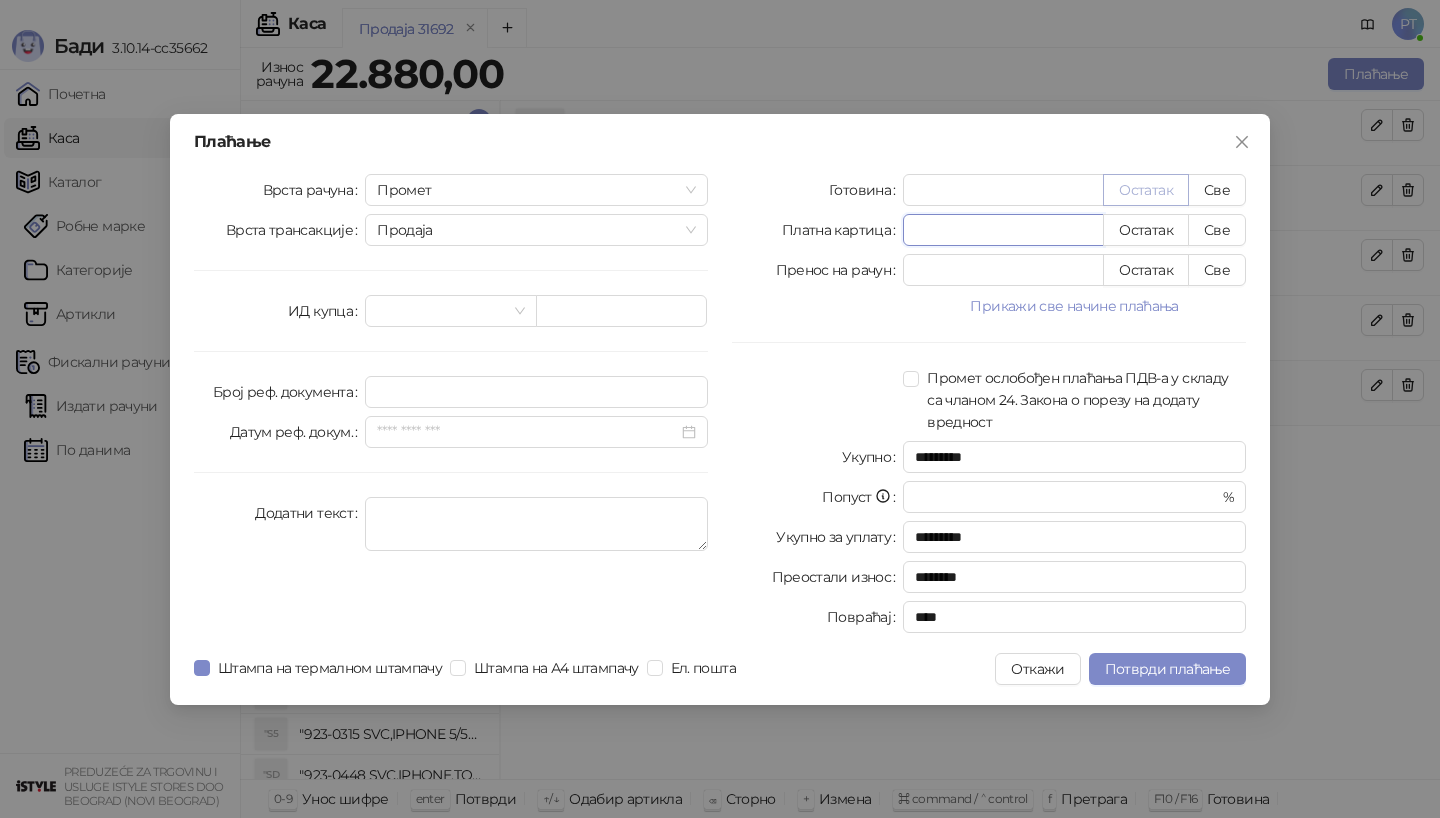 type on "*****" 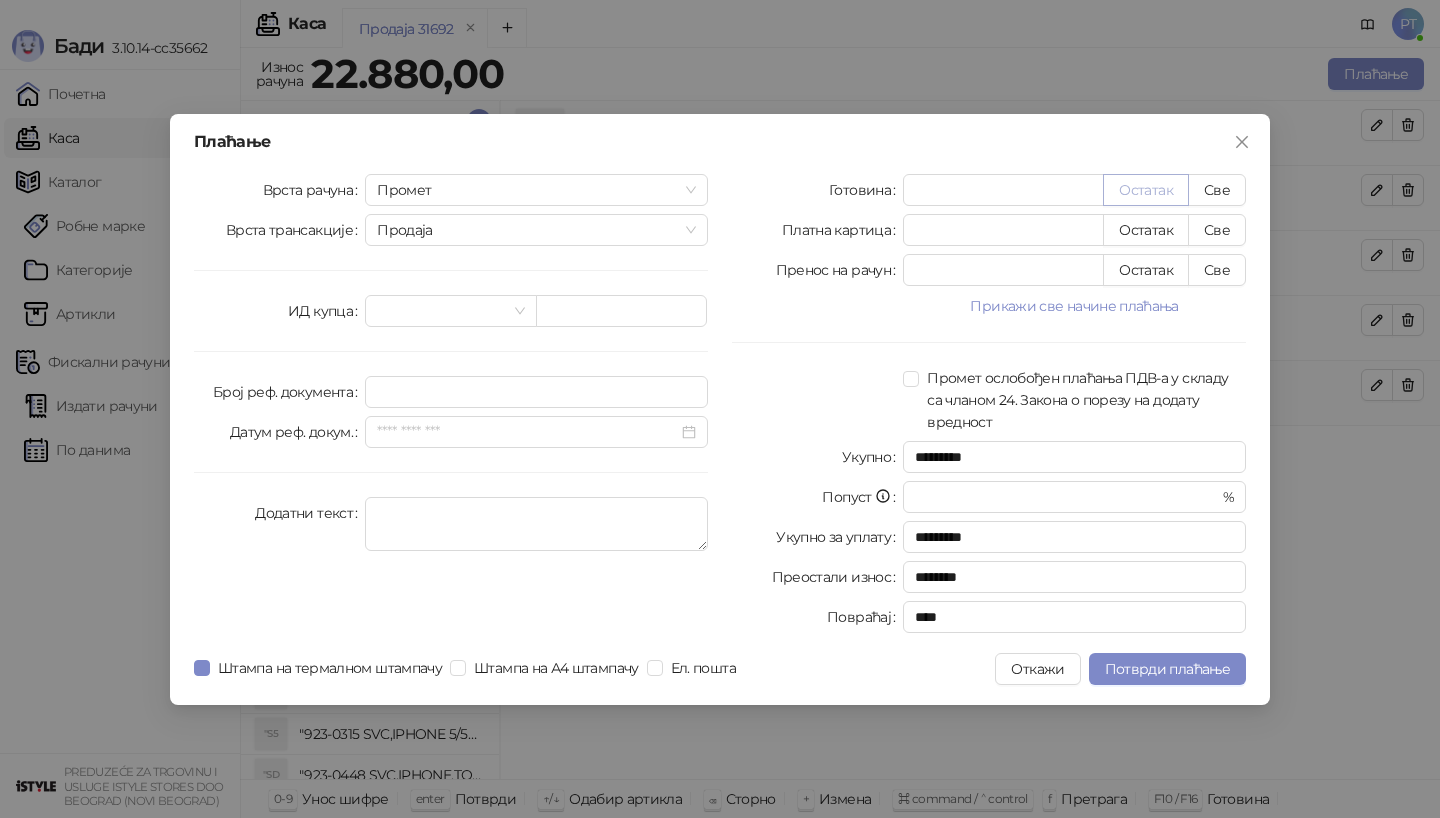 click on "Остатак" at bounding box center (1146, 190) 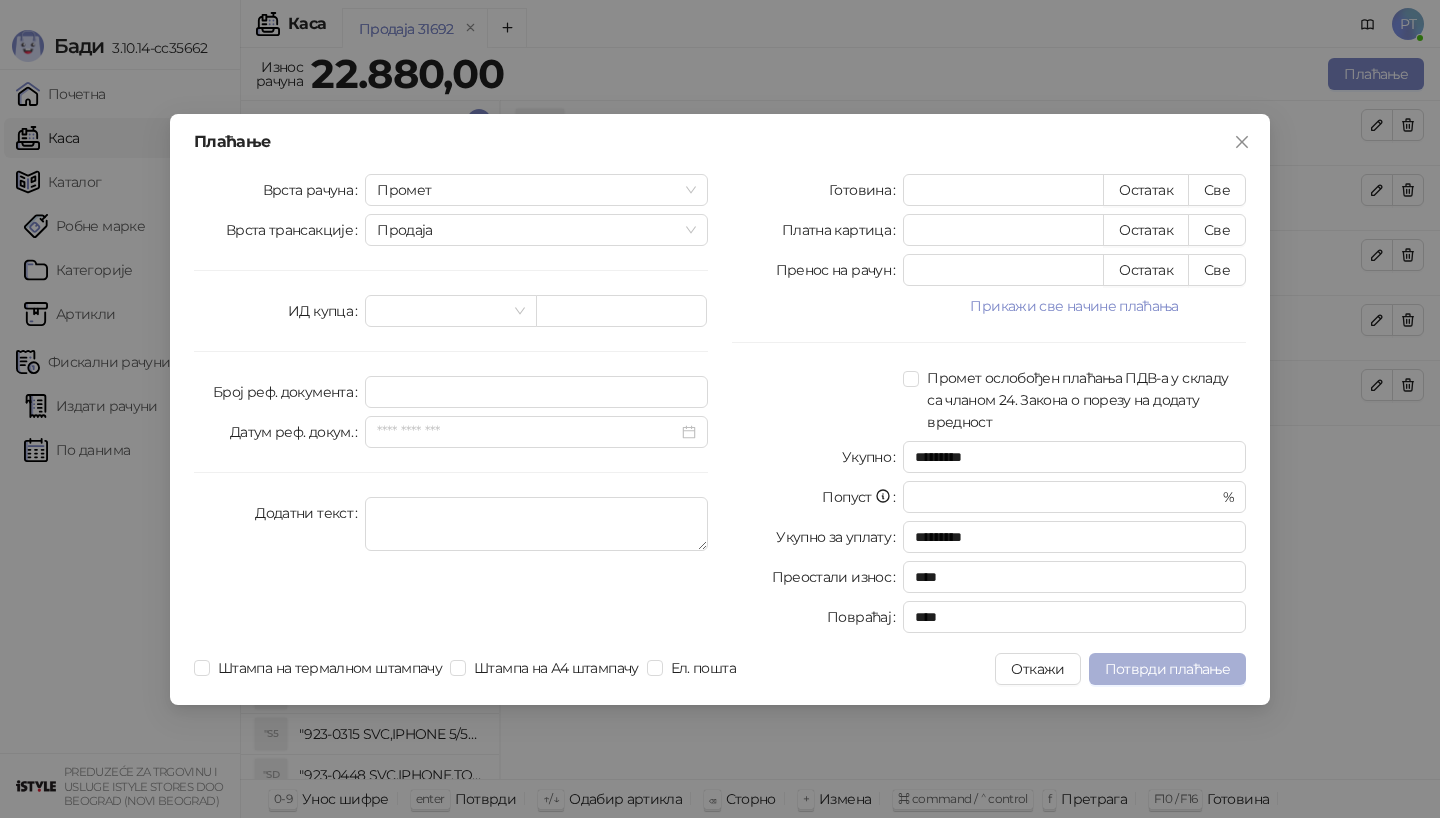 click on "Потврди плаћање" at bounding box center [1167, 669] 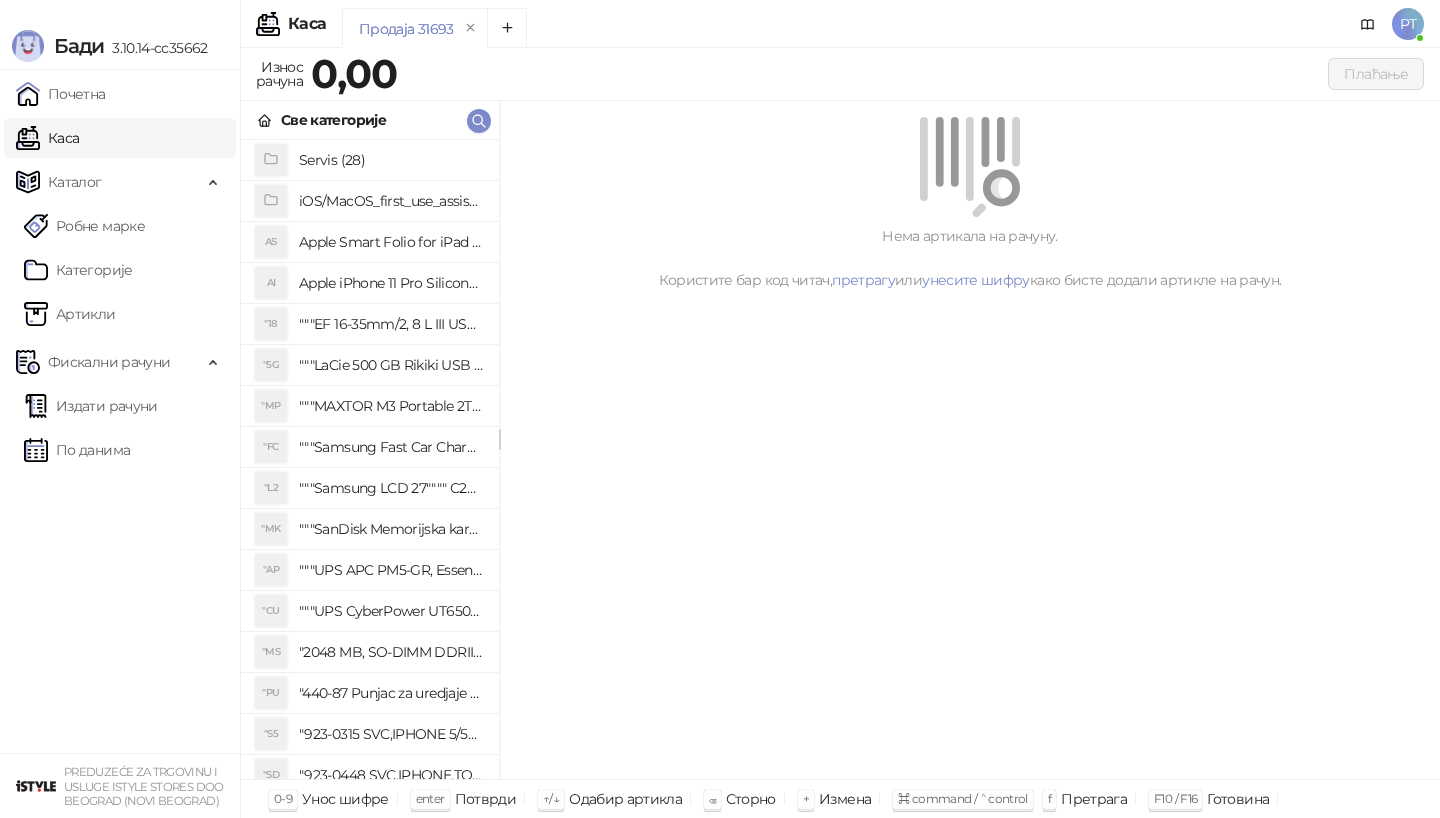 click on "Почетна" at bounding box center (61, 94) 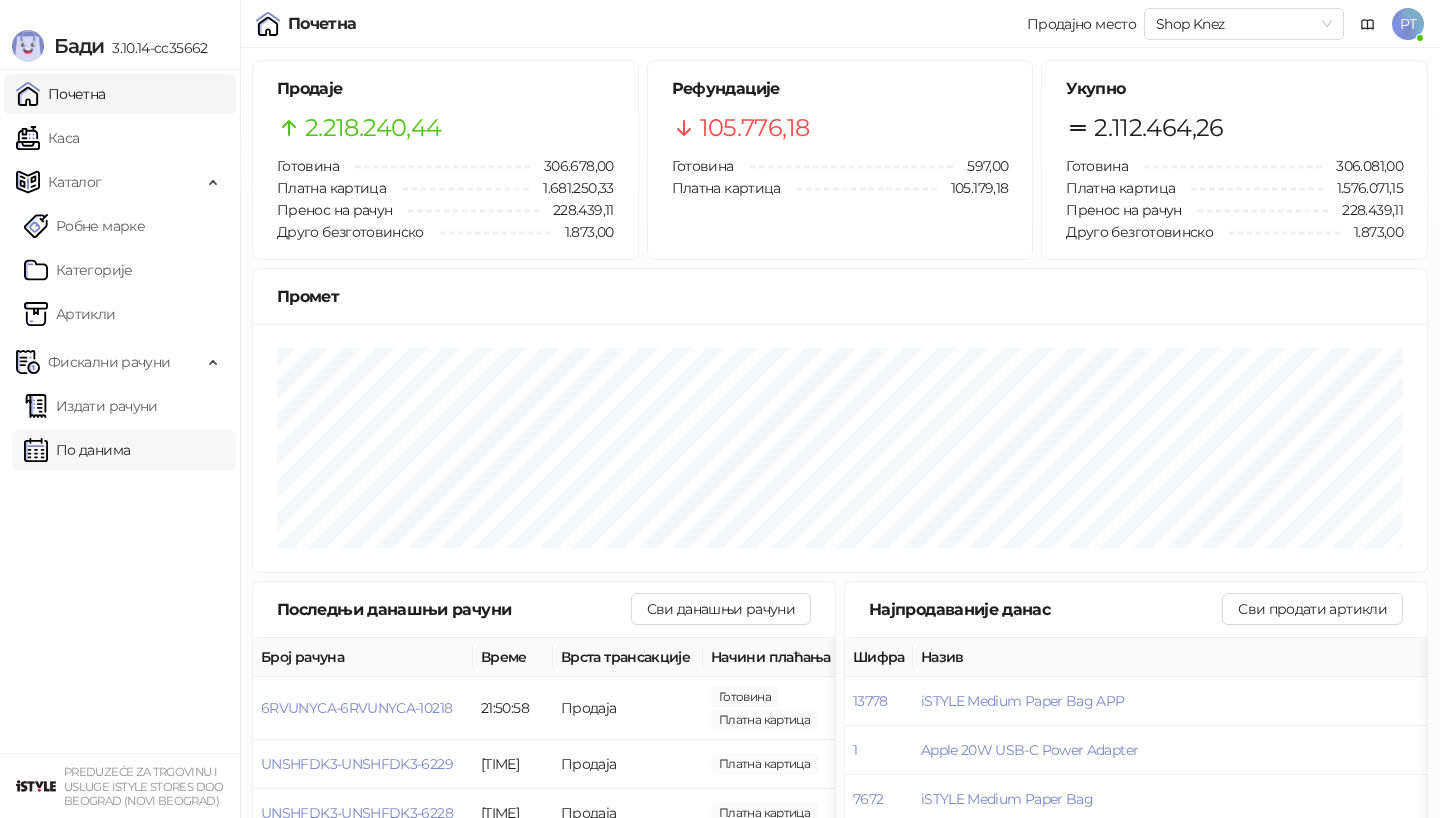 click on "По данима" at bounding box center [77, 450] 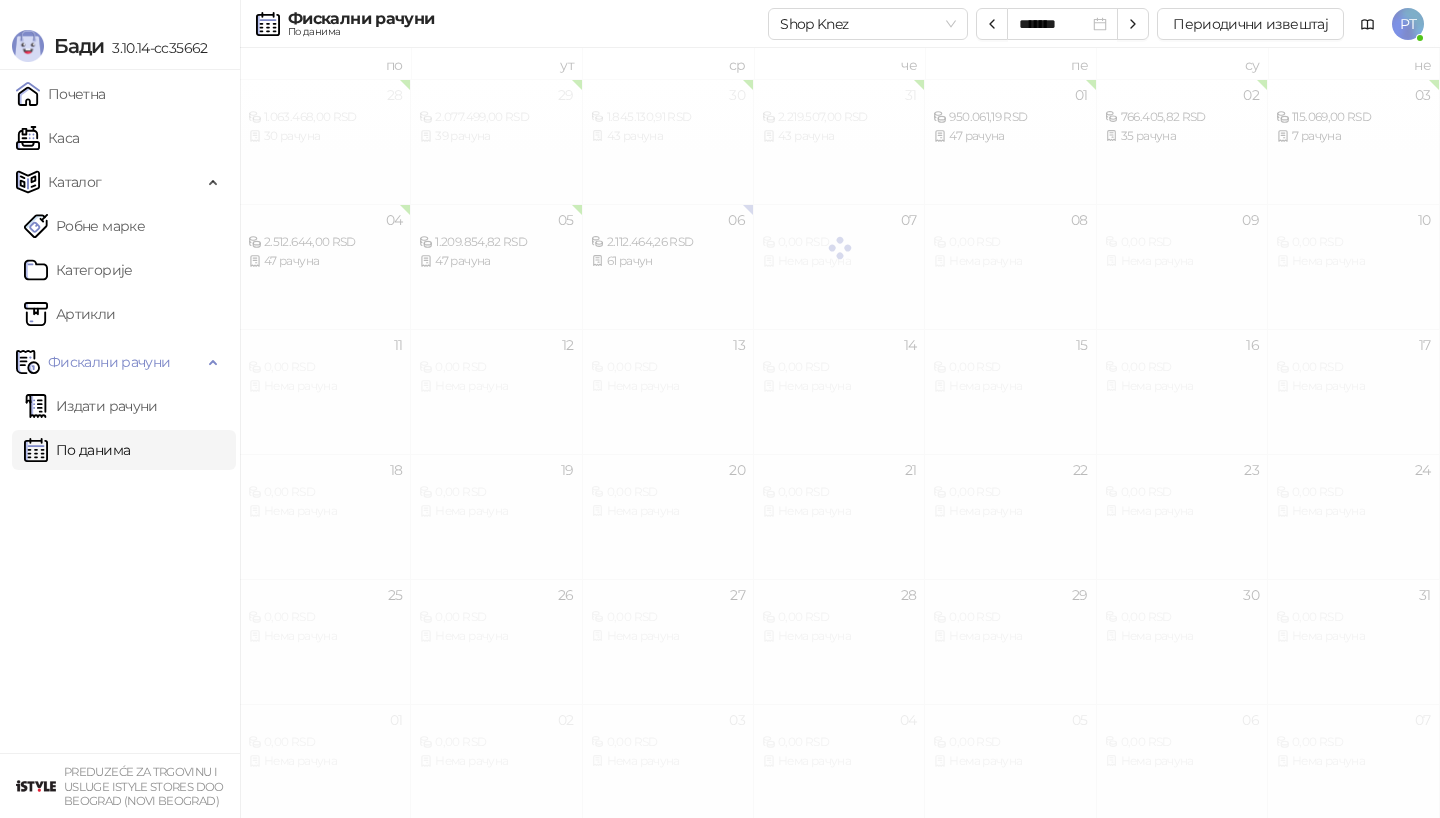 click on "По данима" at bounding box center [77, 450] 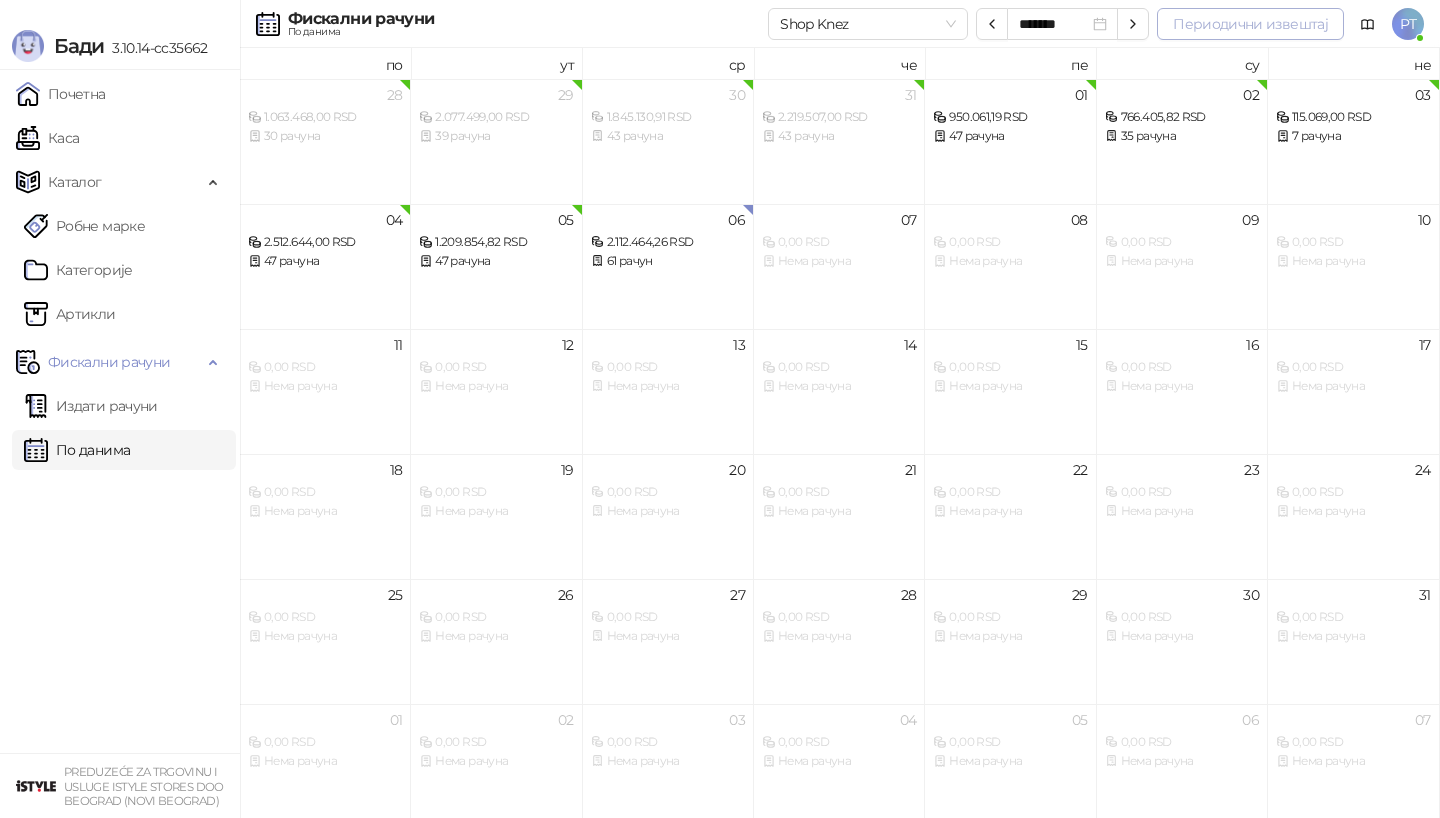 click on "Периодични извештај" at bounding box center (1250, 24) 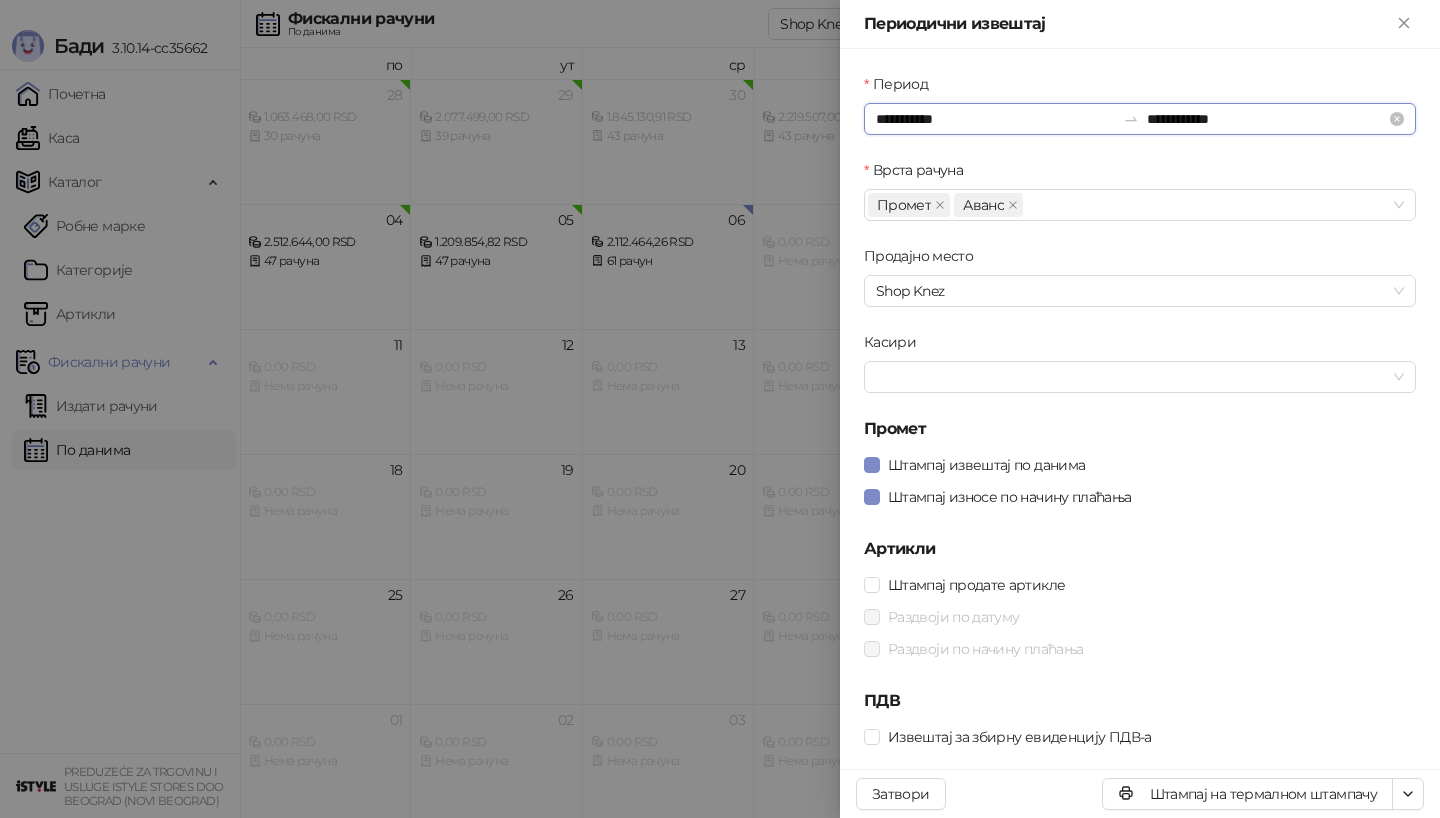 click on "**********" at bounding box center (995, 119) 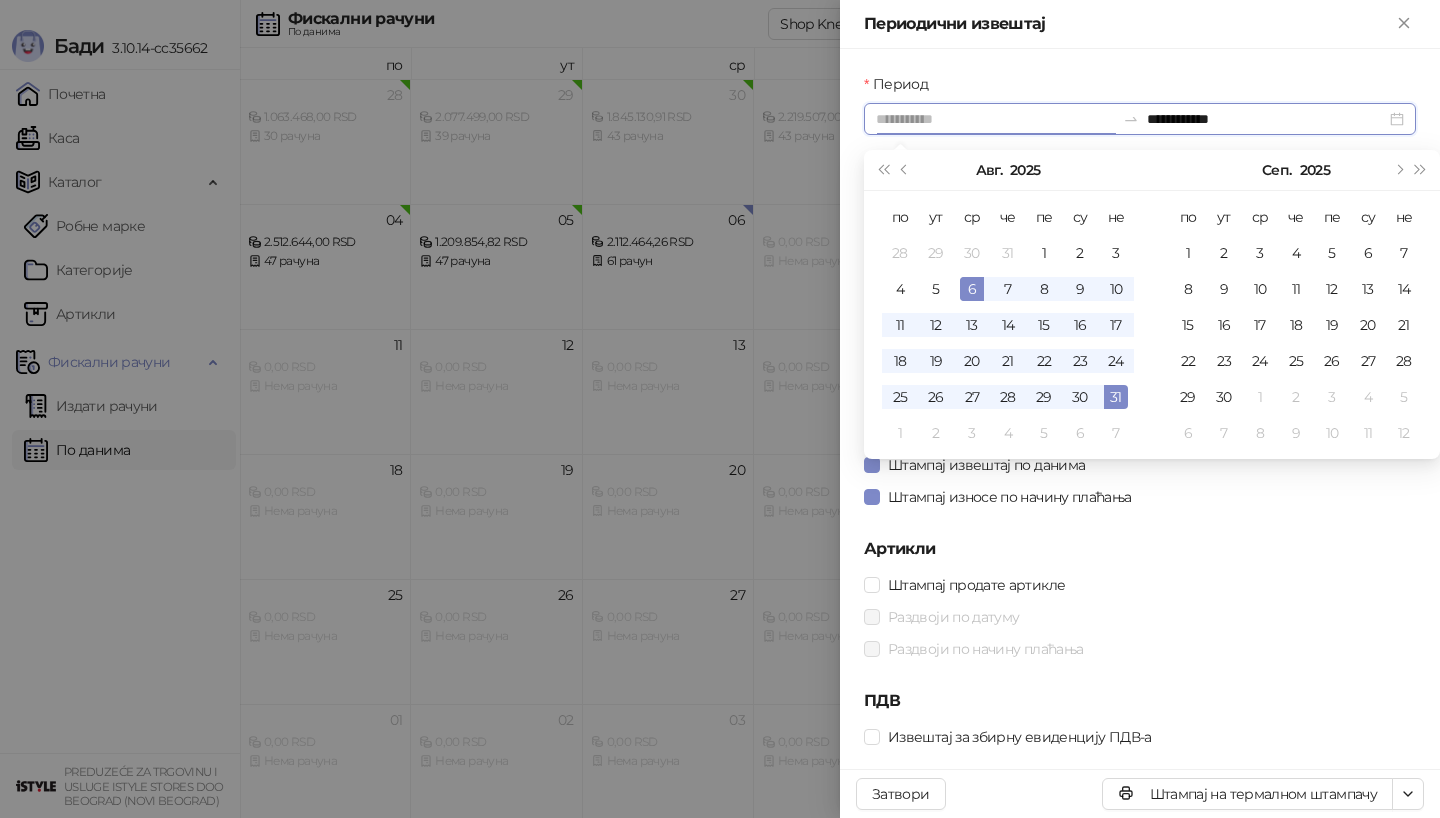 type on "**********" 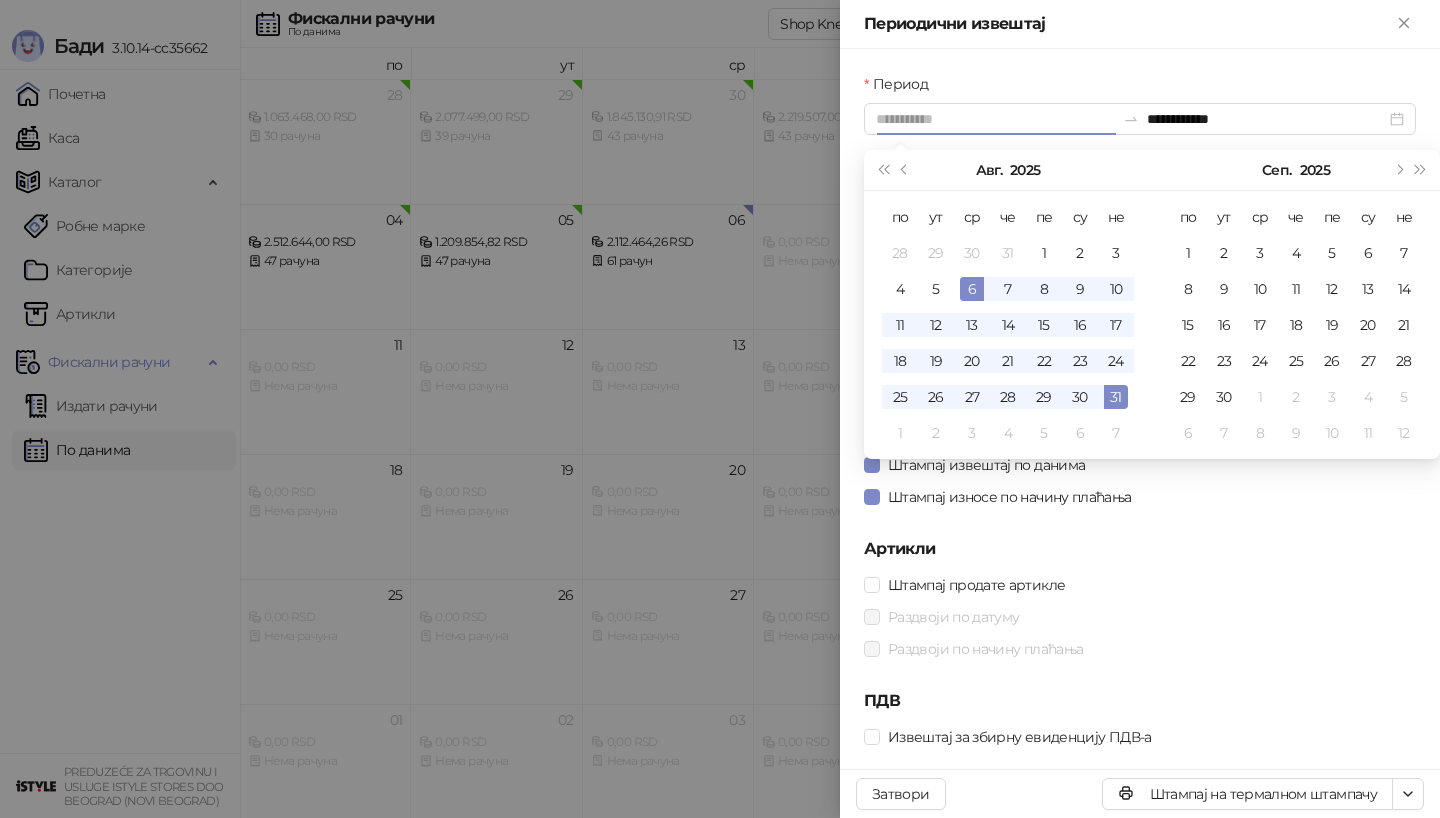 click on "6" at bounding box center (972, 289) 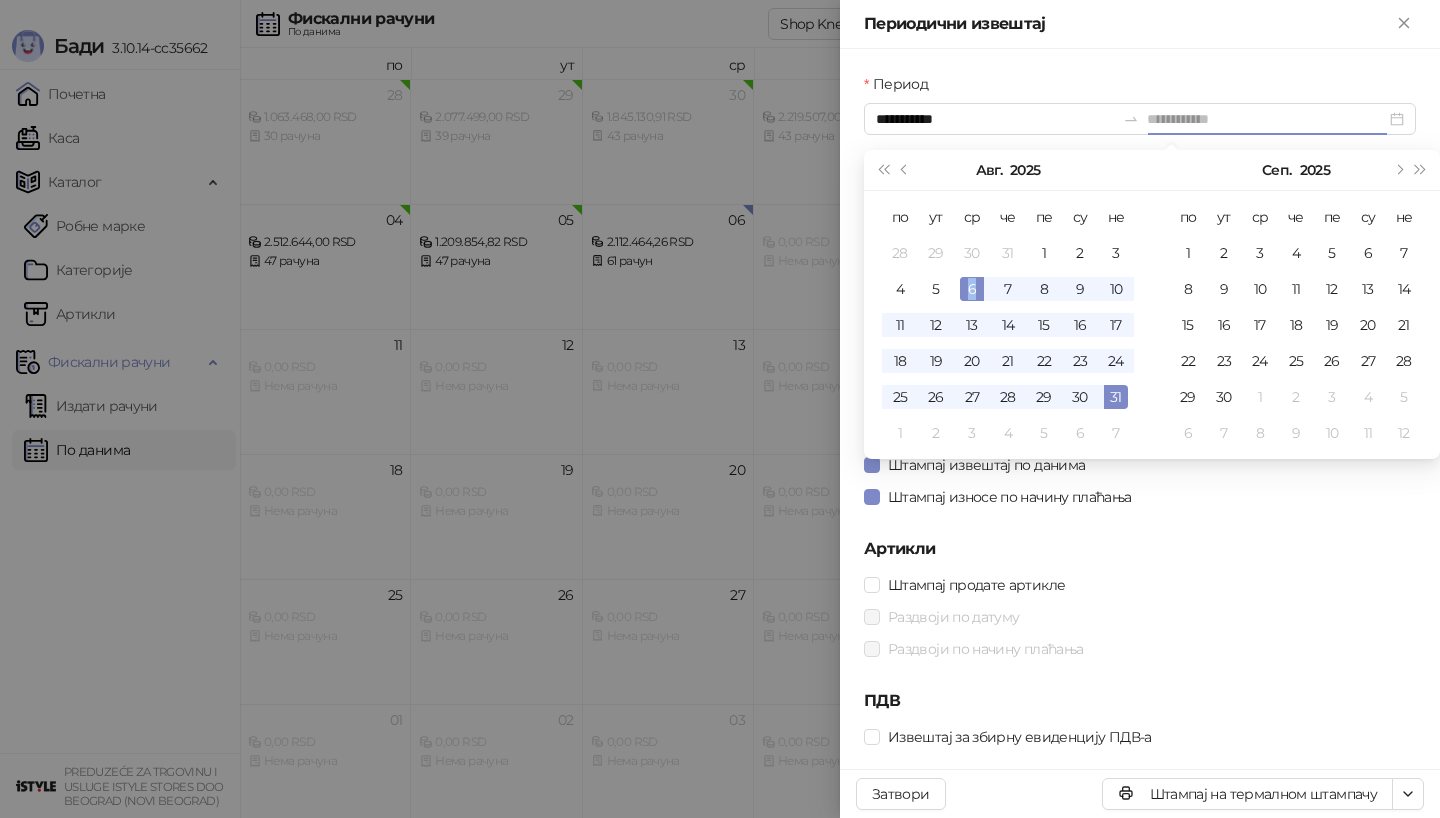 click on "6" at bounding box center [972, 289] 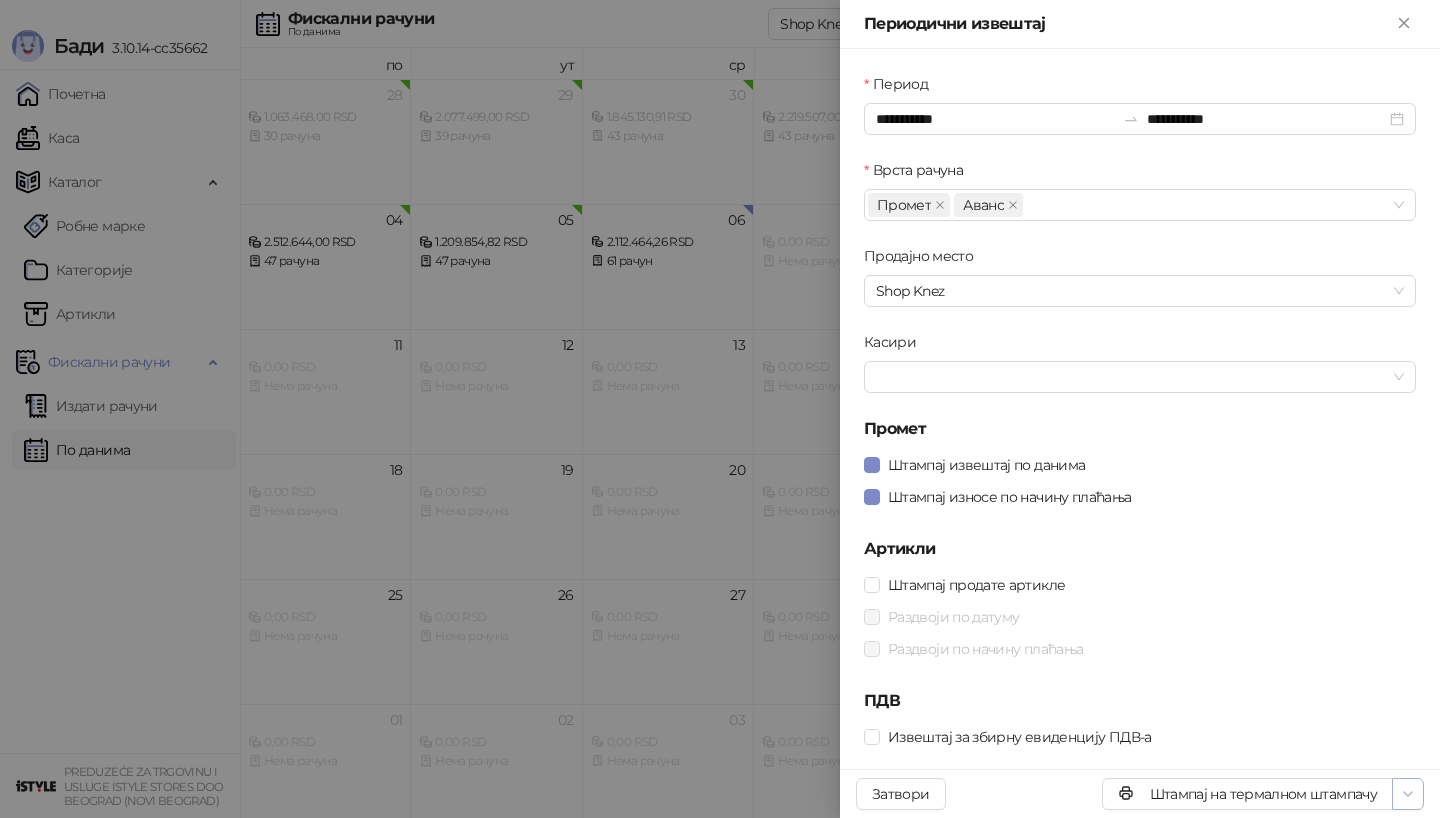 click 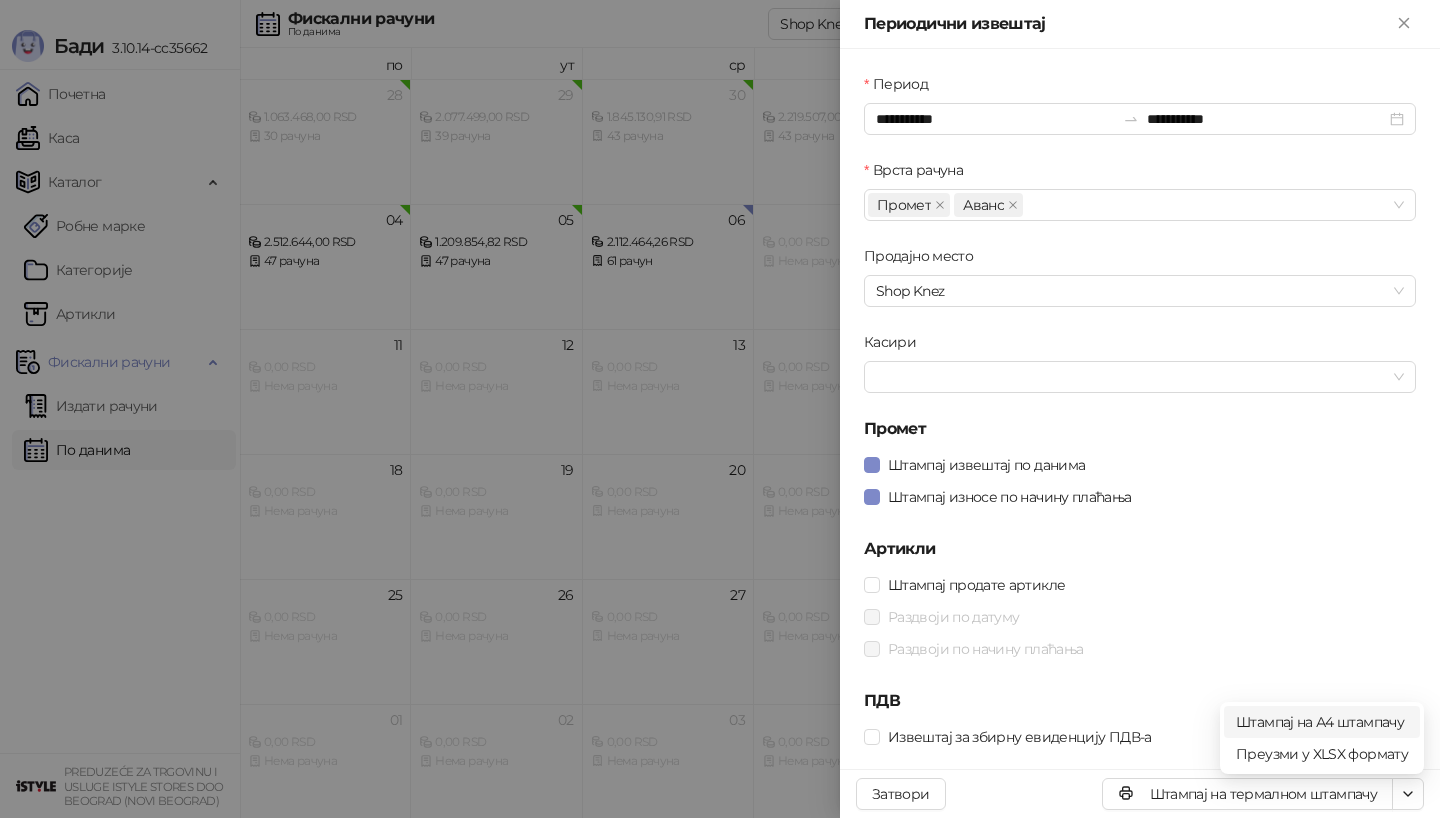 click on "Штампај на А4 штампачу" at bounding box center [1322, 722] 